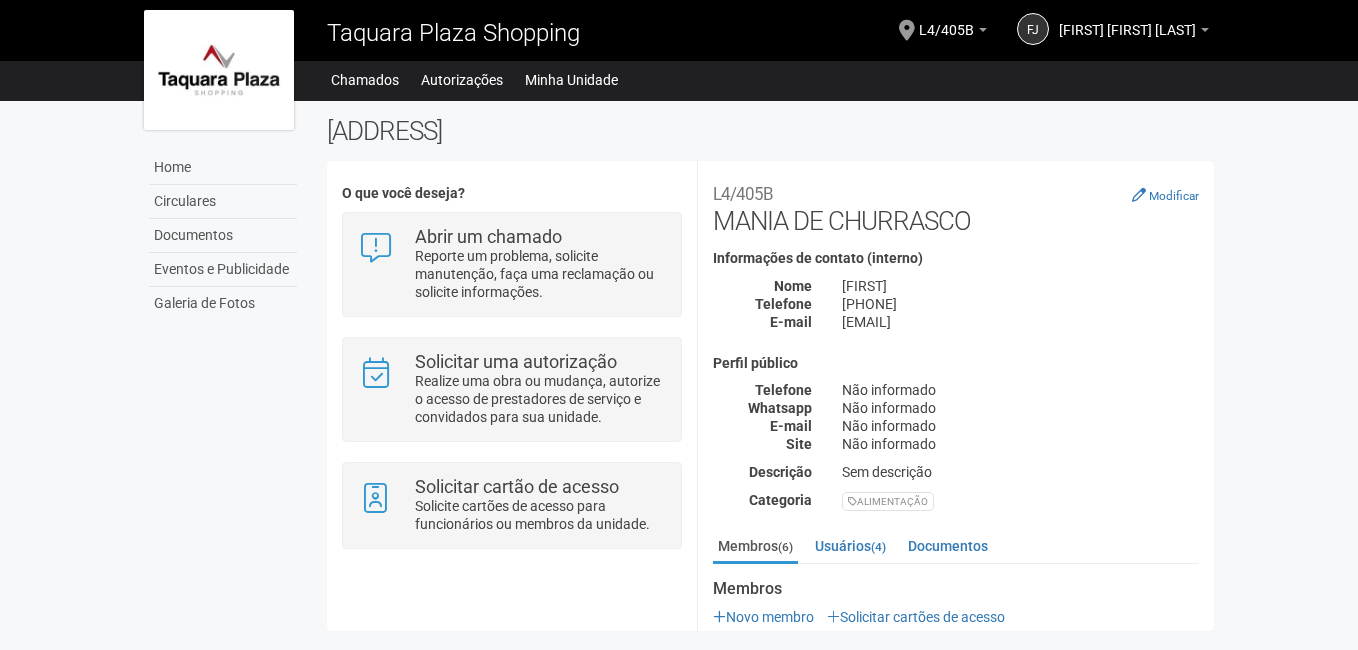 scroll, scrollTop: 0, scrollLeft: 0, axis: both 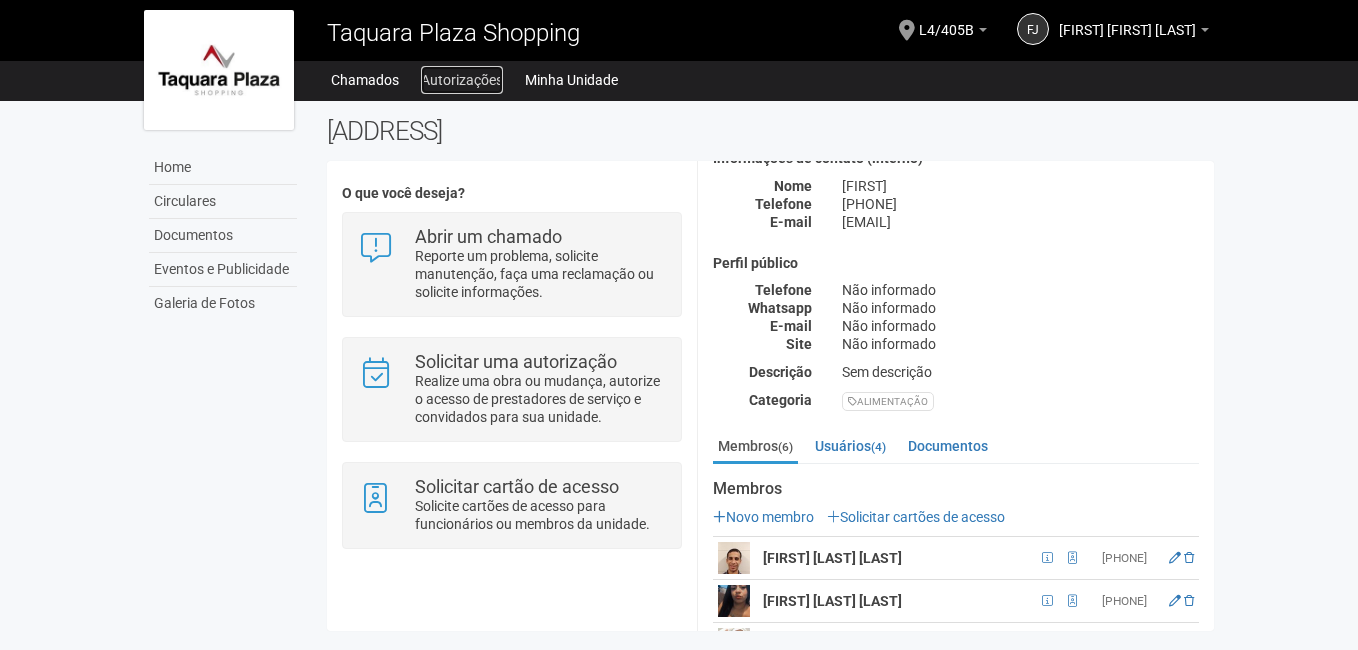 click on "Autorizações" at bounding box center (462, 80) 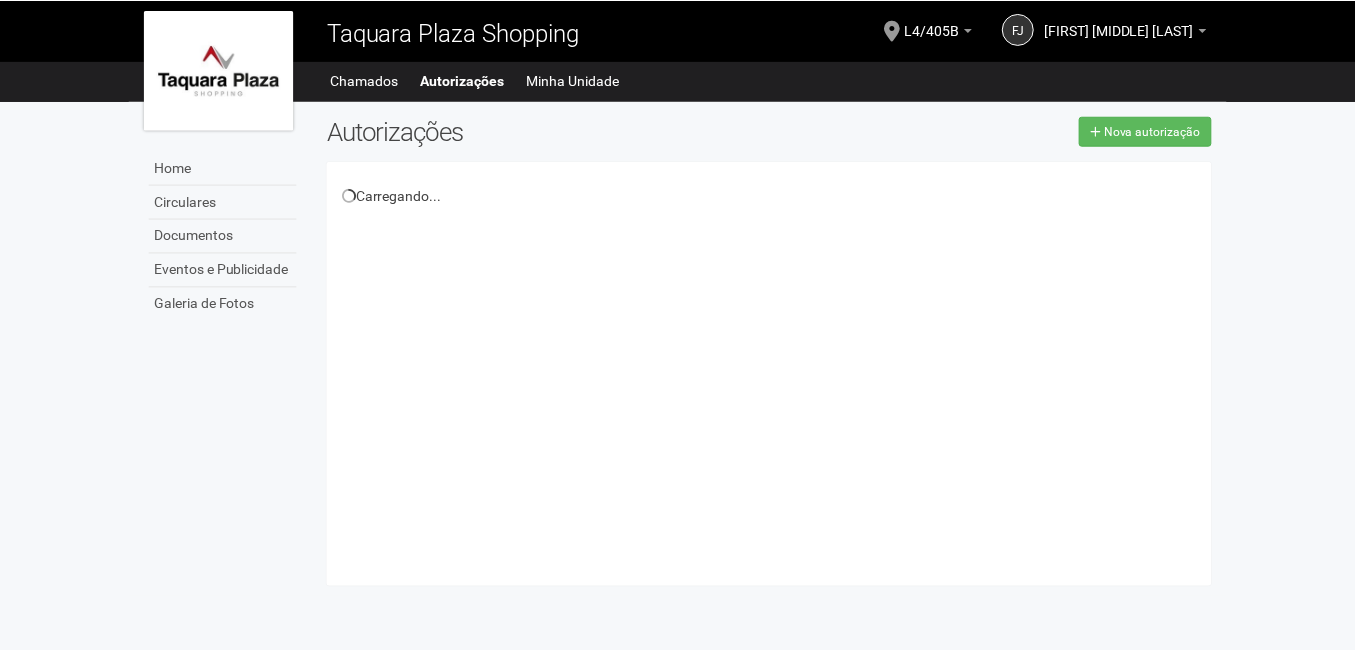 scroll, scrollTop: 0, scrollLeft: 0, axis: both 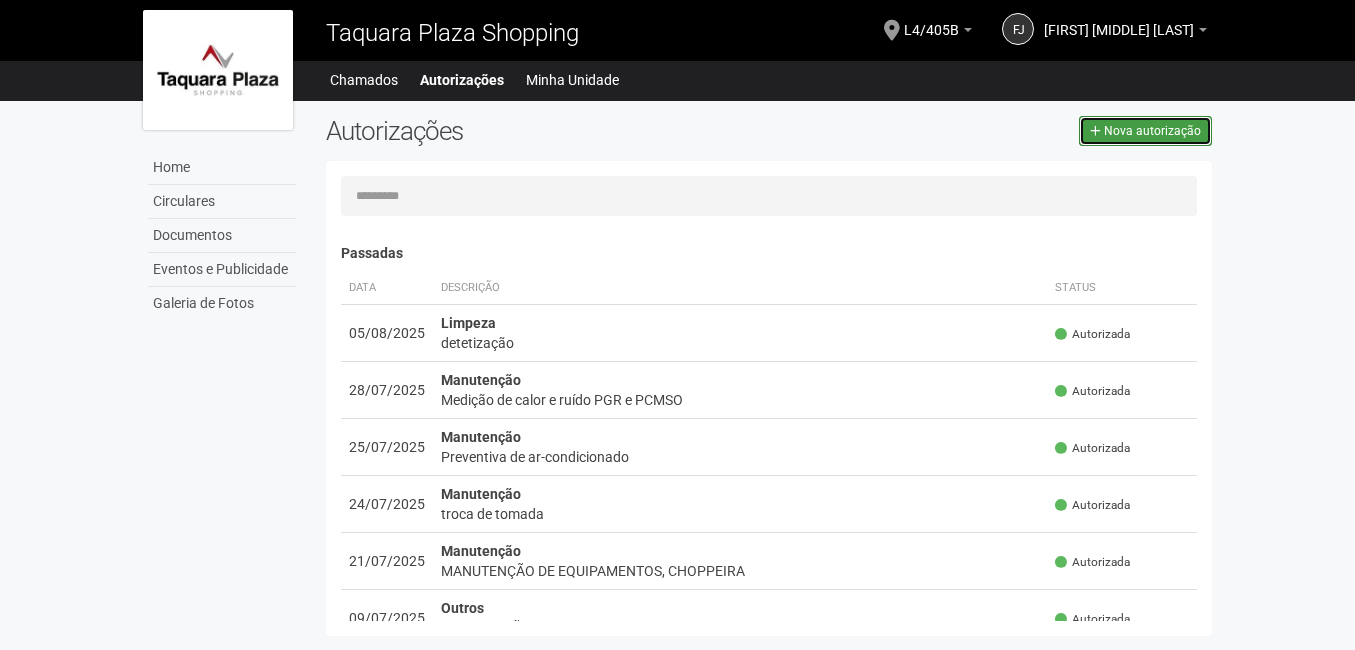 drag, startPoint x: 1133, startPoint y: 118, endPoint x: 1112, endPoint y: 129, distance: 23.70654 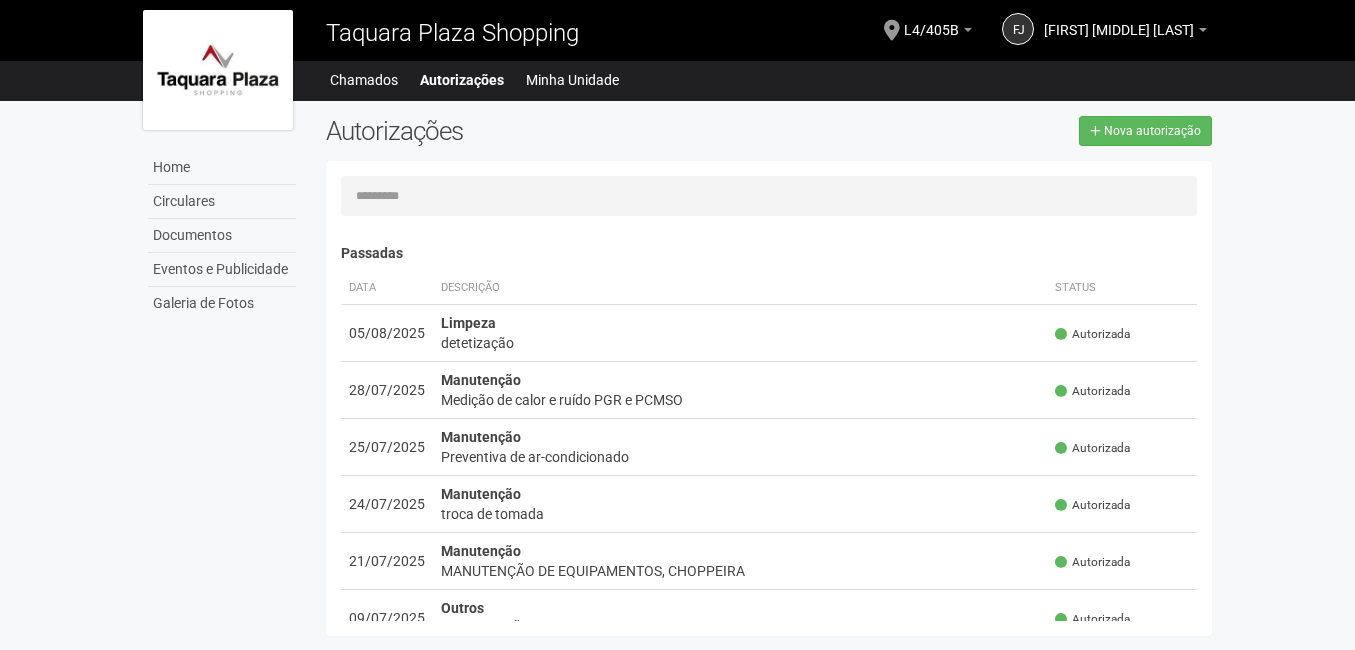 select on "**" 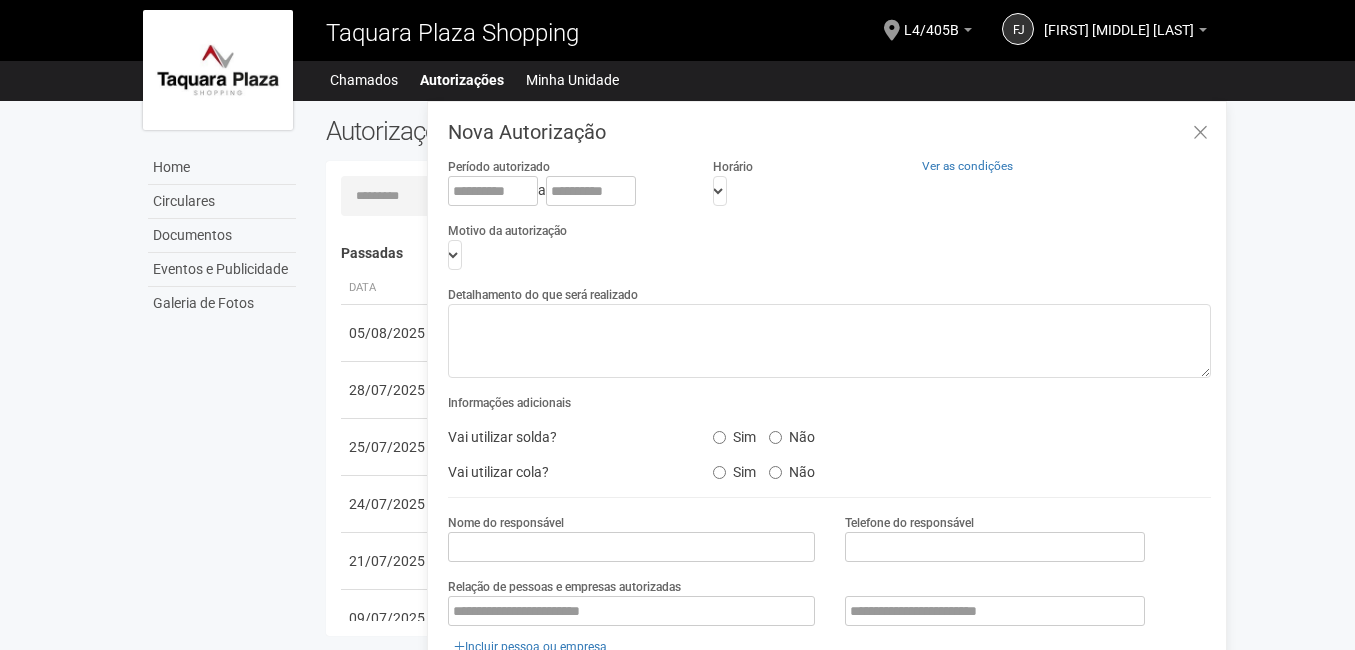 scroll, scrollTop: 31, scrollLeft: 0, axis: vertical 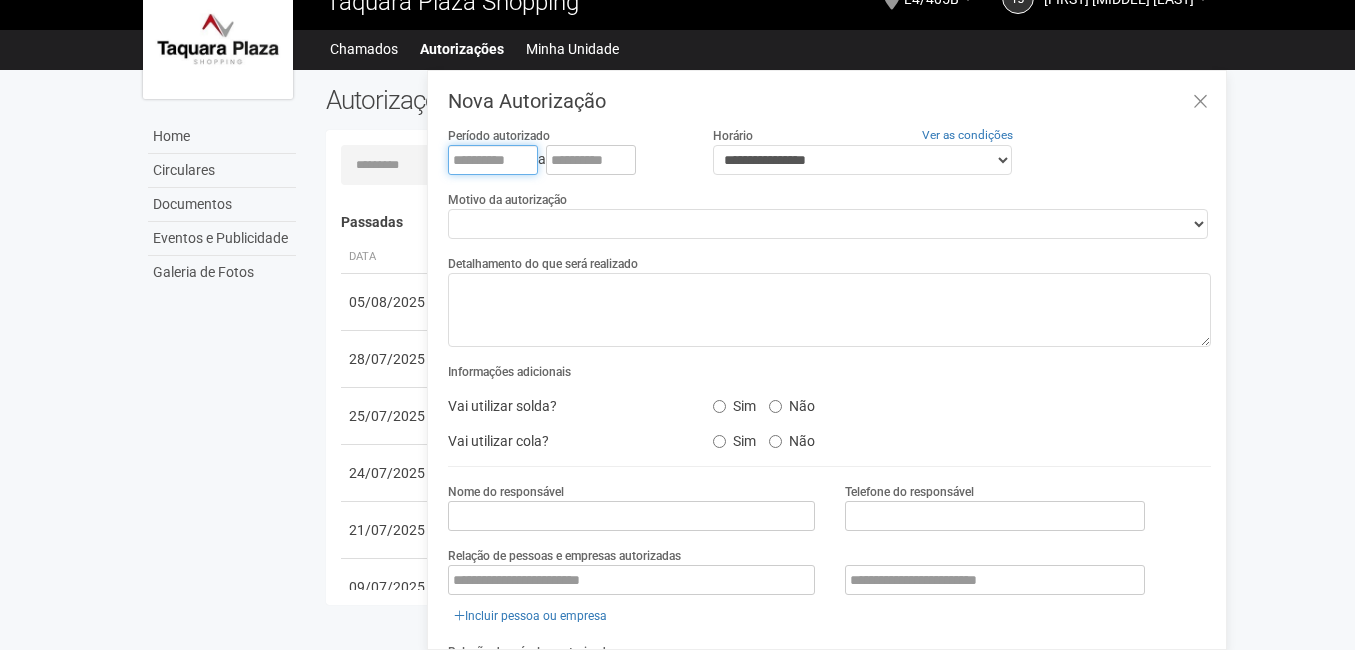 click at bounding box center (493, 160) 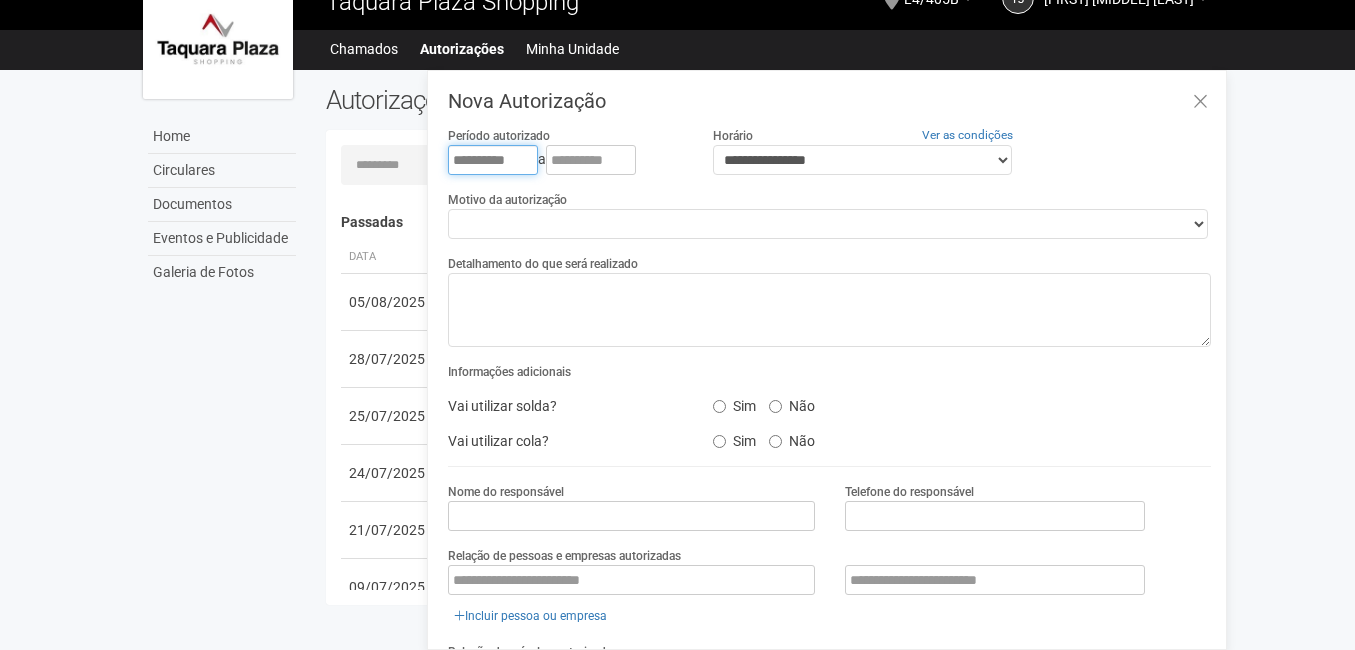 type on "**********" 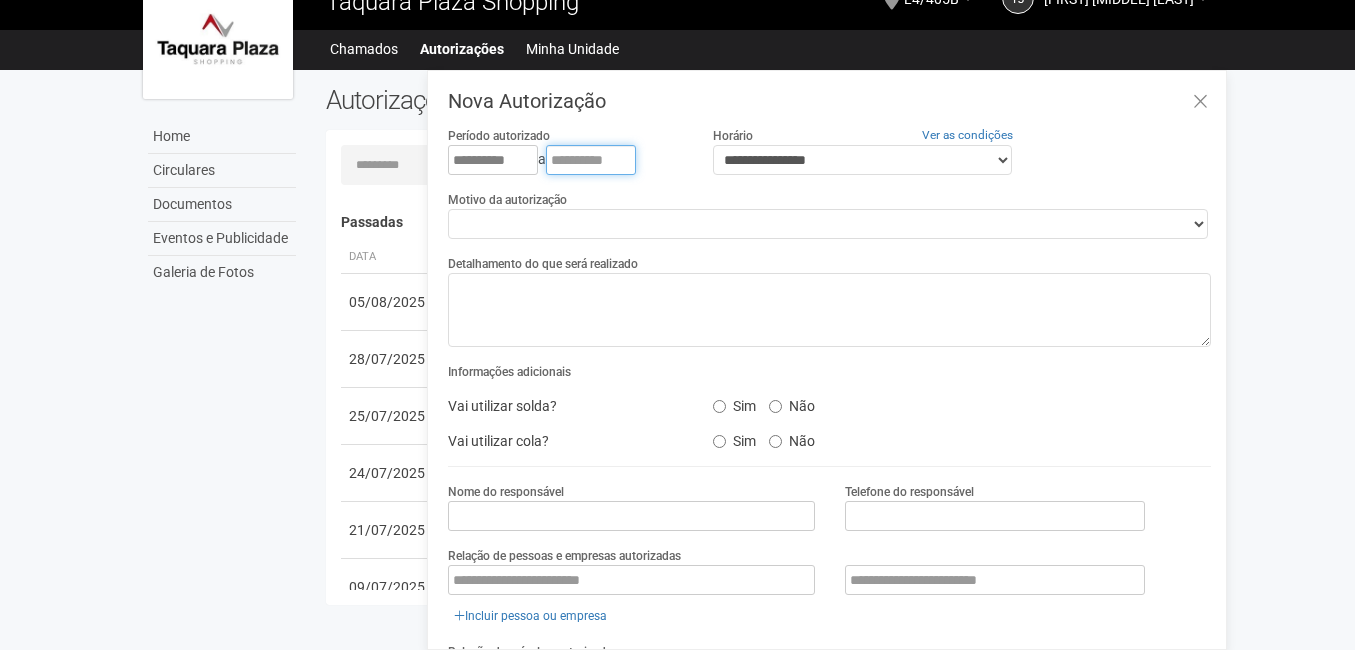 click at bounding box center [591, 160] 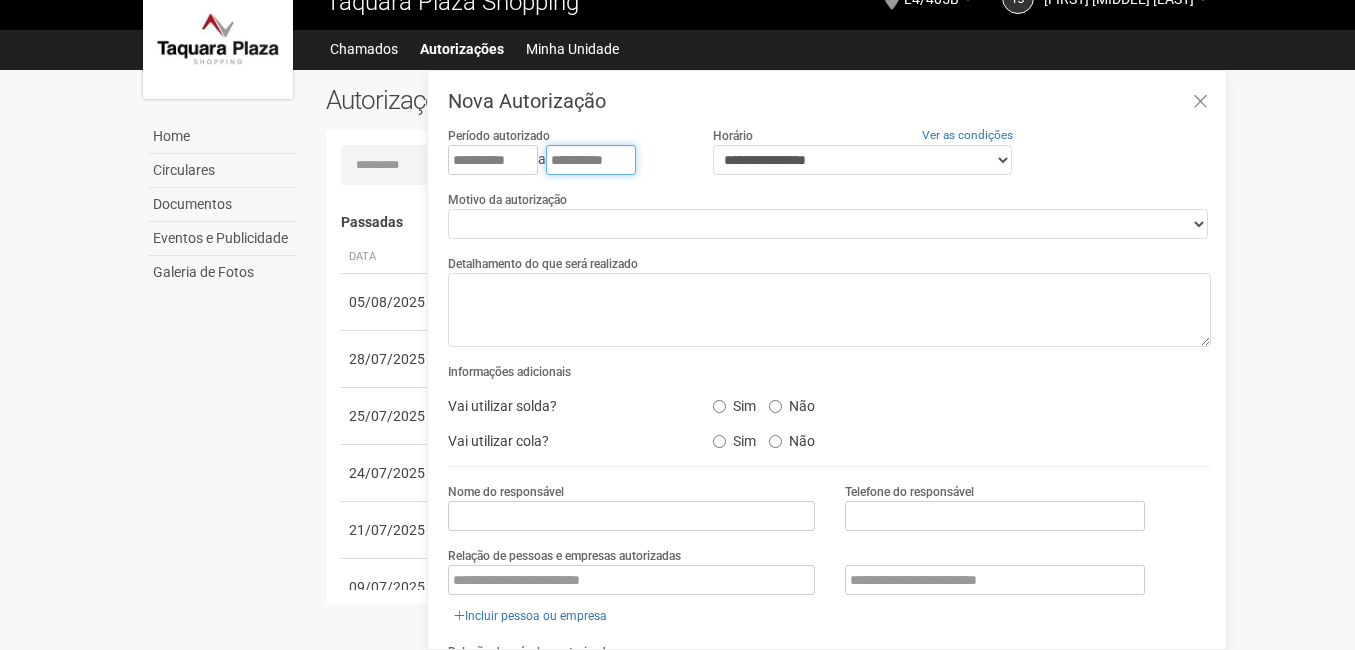 type on "**********" 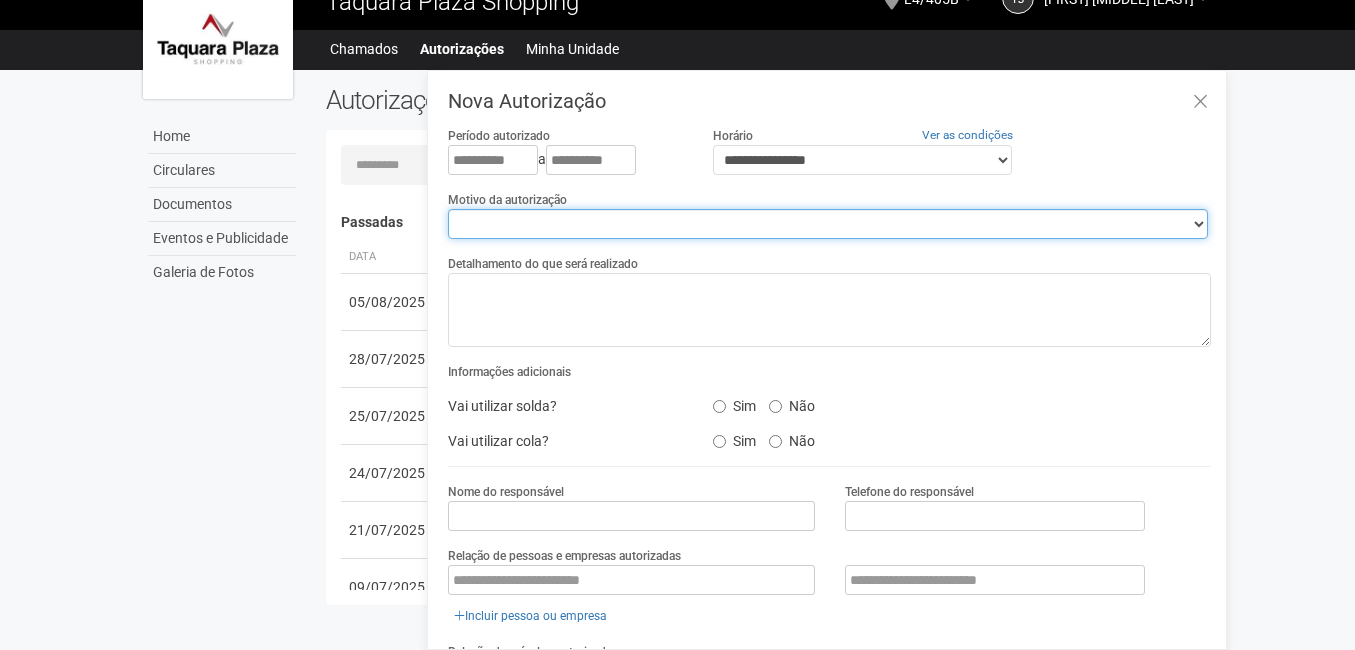 click on "**********" at bounding box center (828, 224) 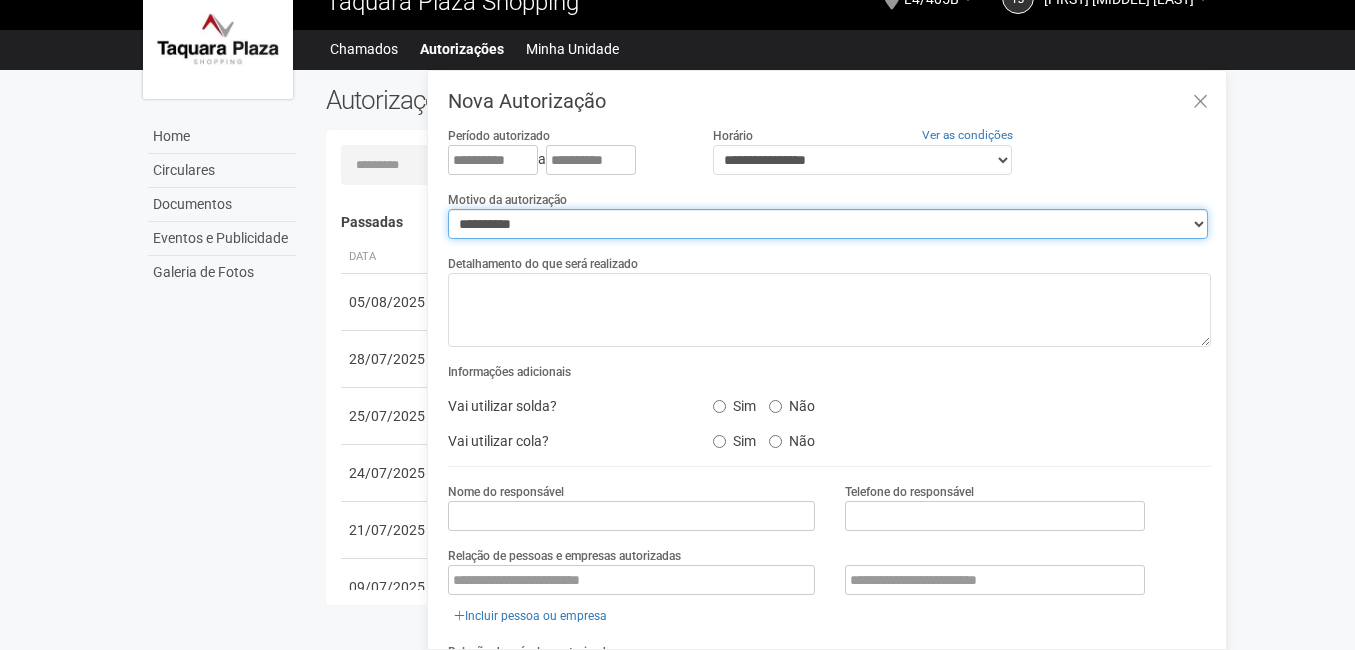 click on "**********" at bounding box center [828, 224] 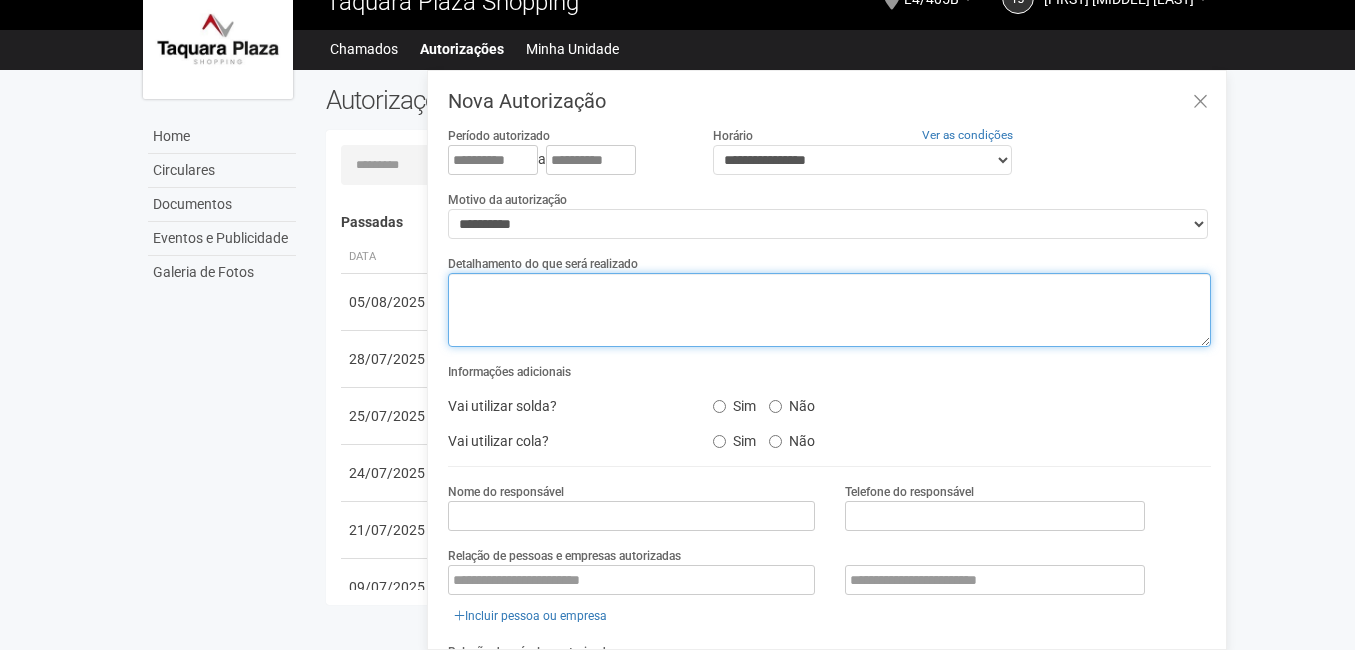 click at bounding box center [829, 310] 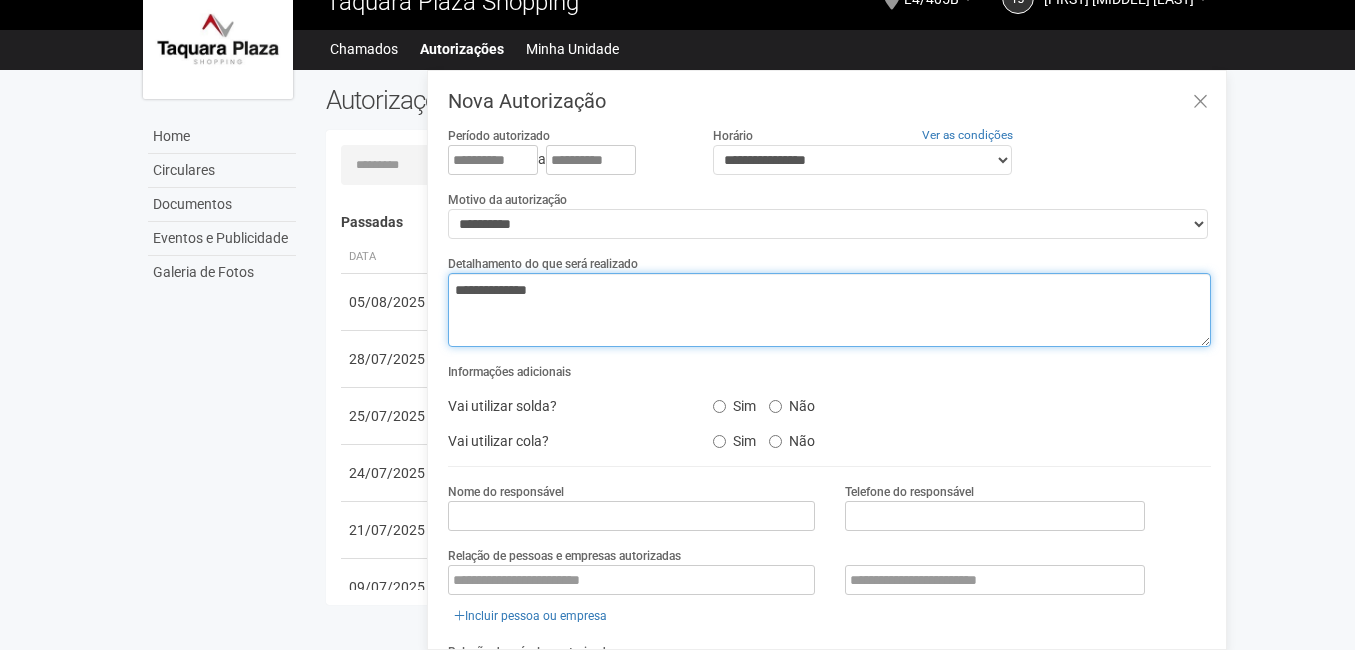 type on "**********" 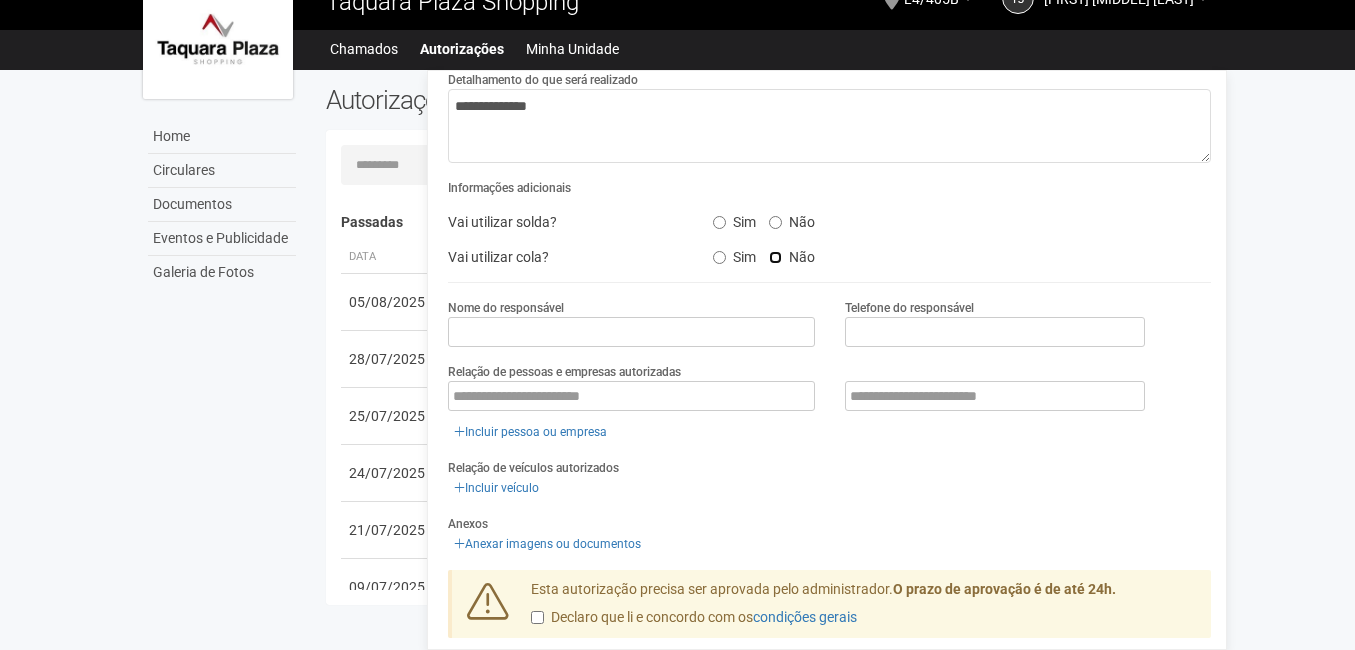 scroll, scrollTop: 233, scrollLeft: 0, axis: vertical 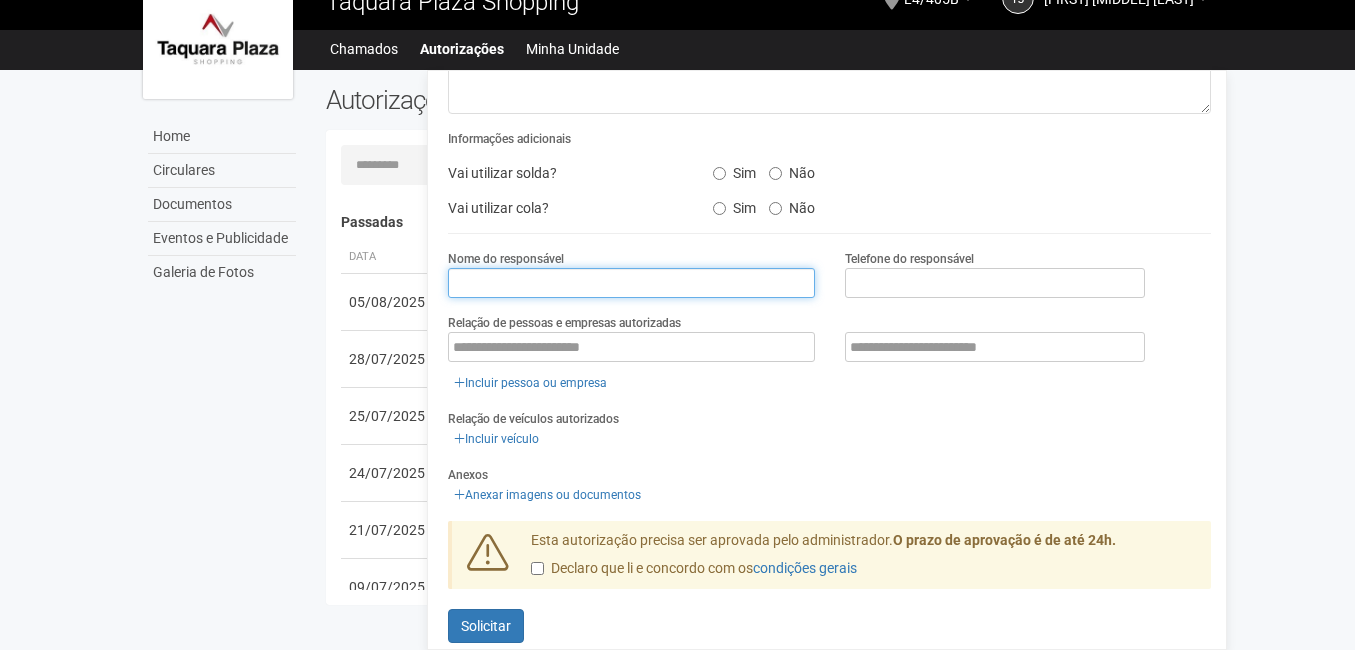 click at bounding box center (631, 283) 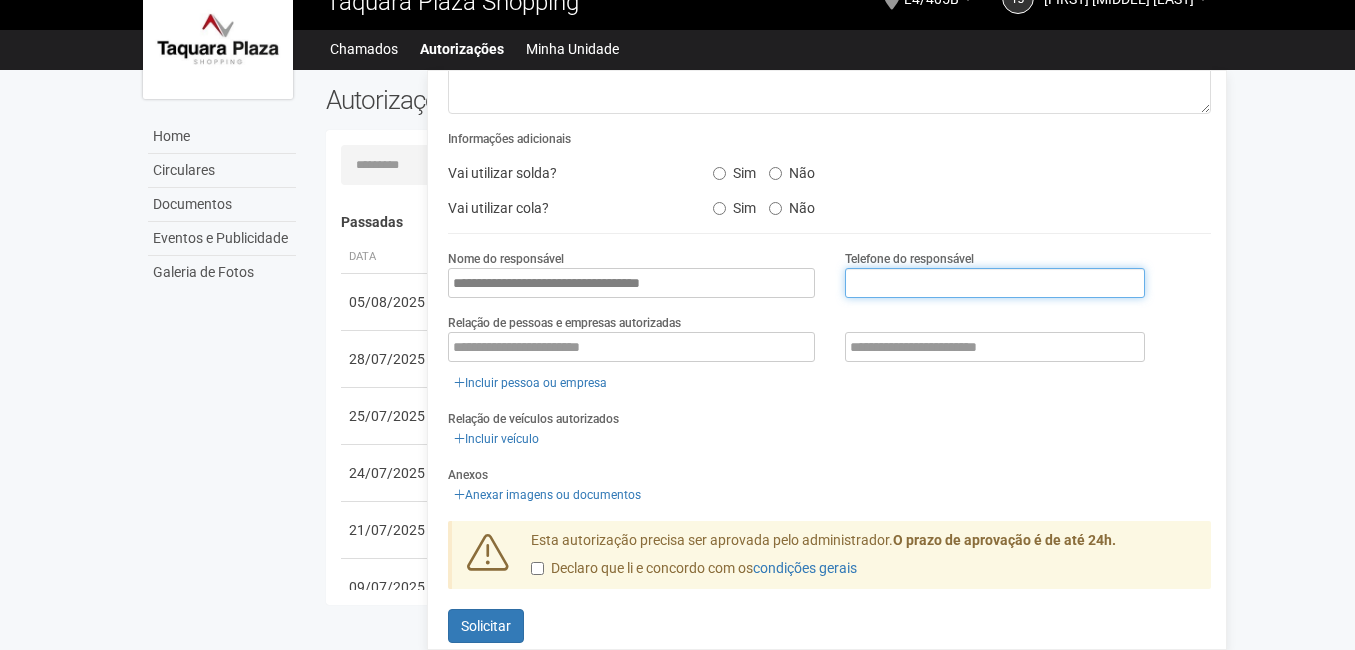 type on "**********" 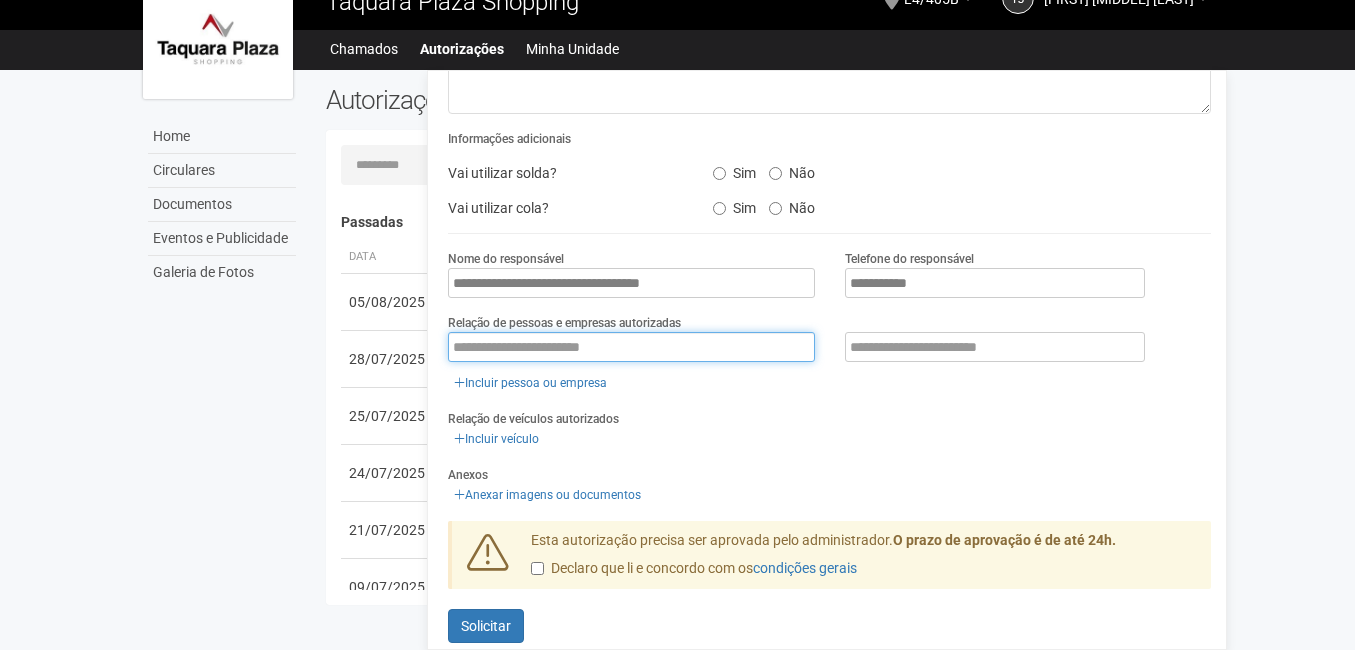 type on "**********" 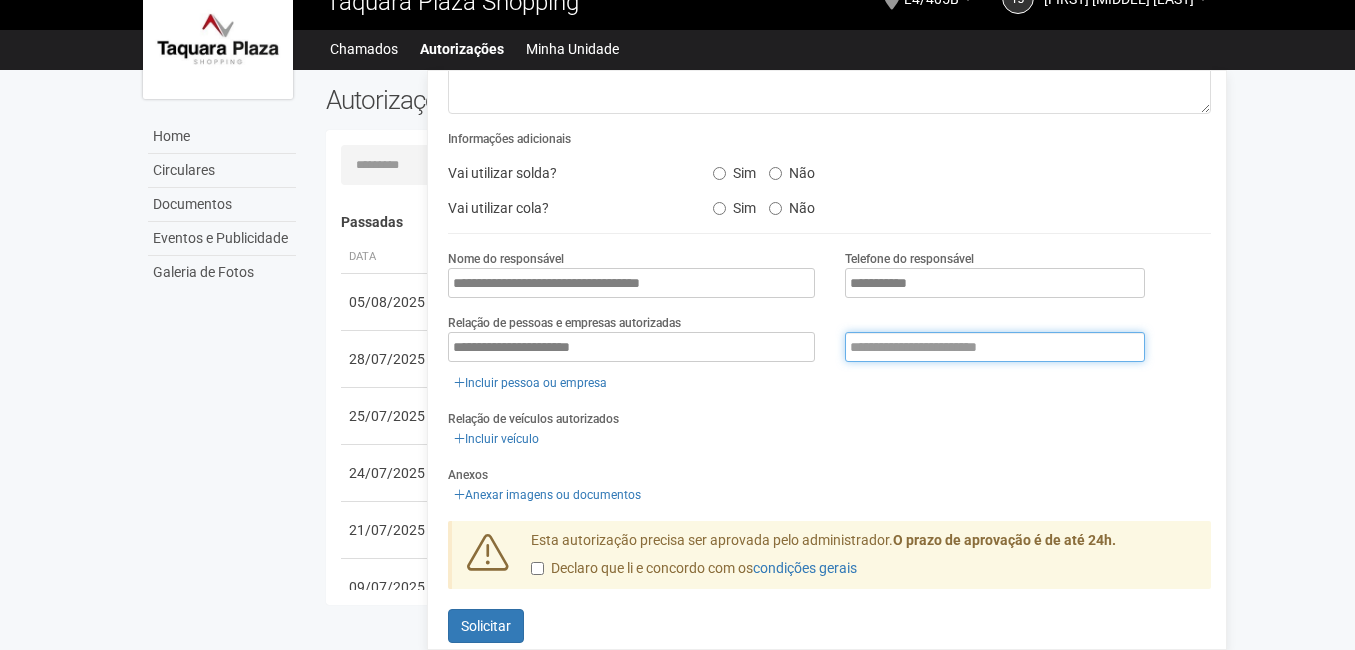 type on "**********" 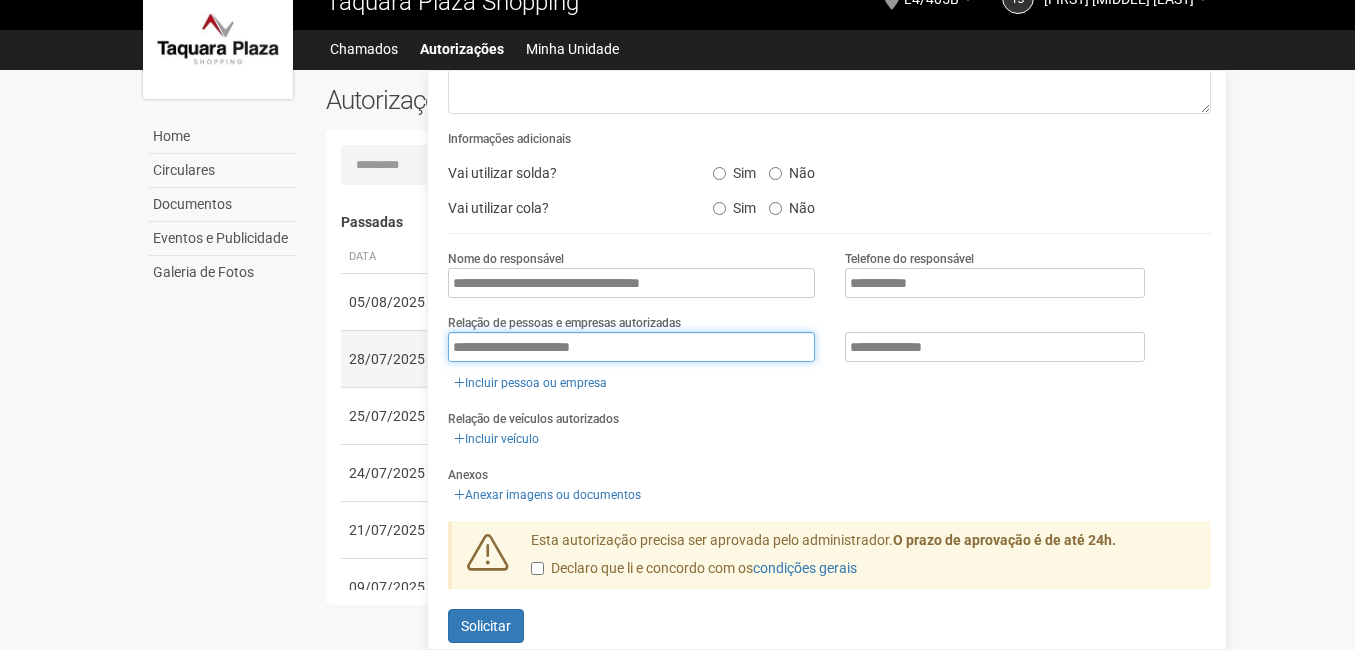 drag, startPoint x: 660, startPoint y: 347, endPoint x: 390, endPoint y: 345, distance: 270.00742 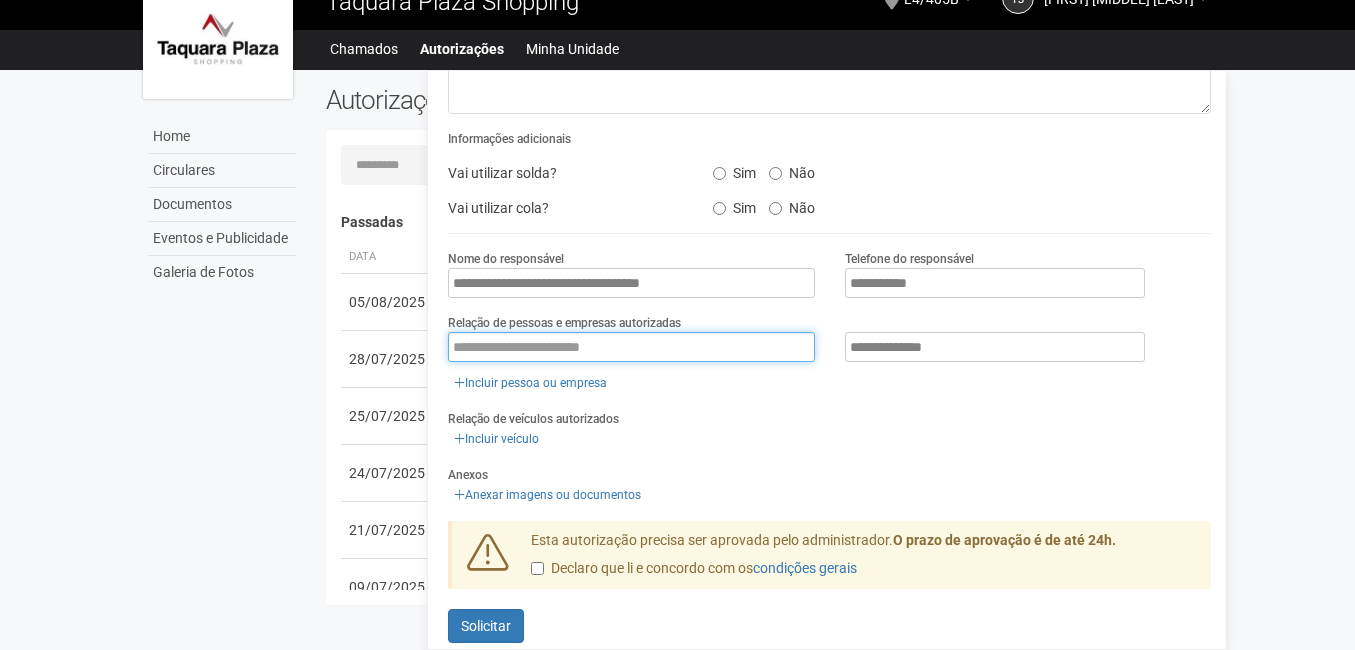 type 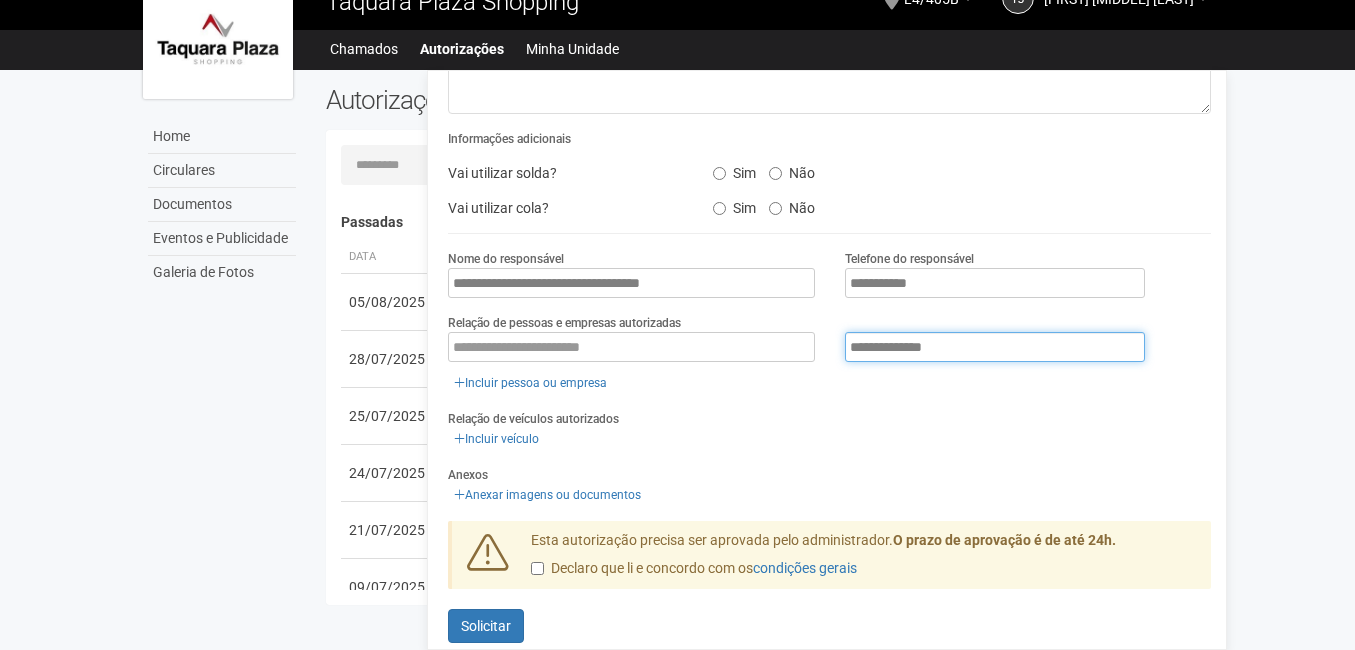 drag, startPoint x: 950, startPoint y: 344, endPoint x: 819, endPoint y: 364, distance: 132.51793 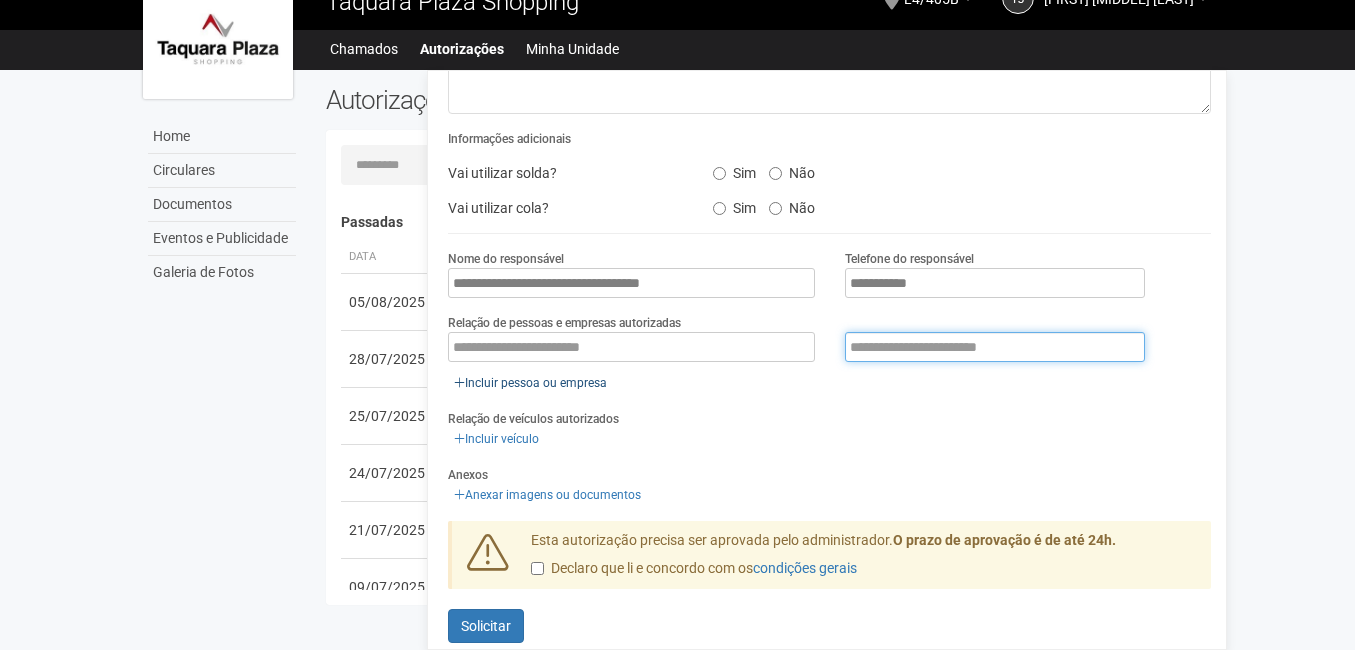 type 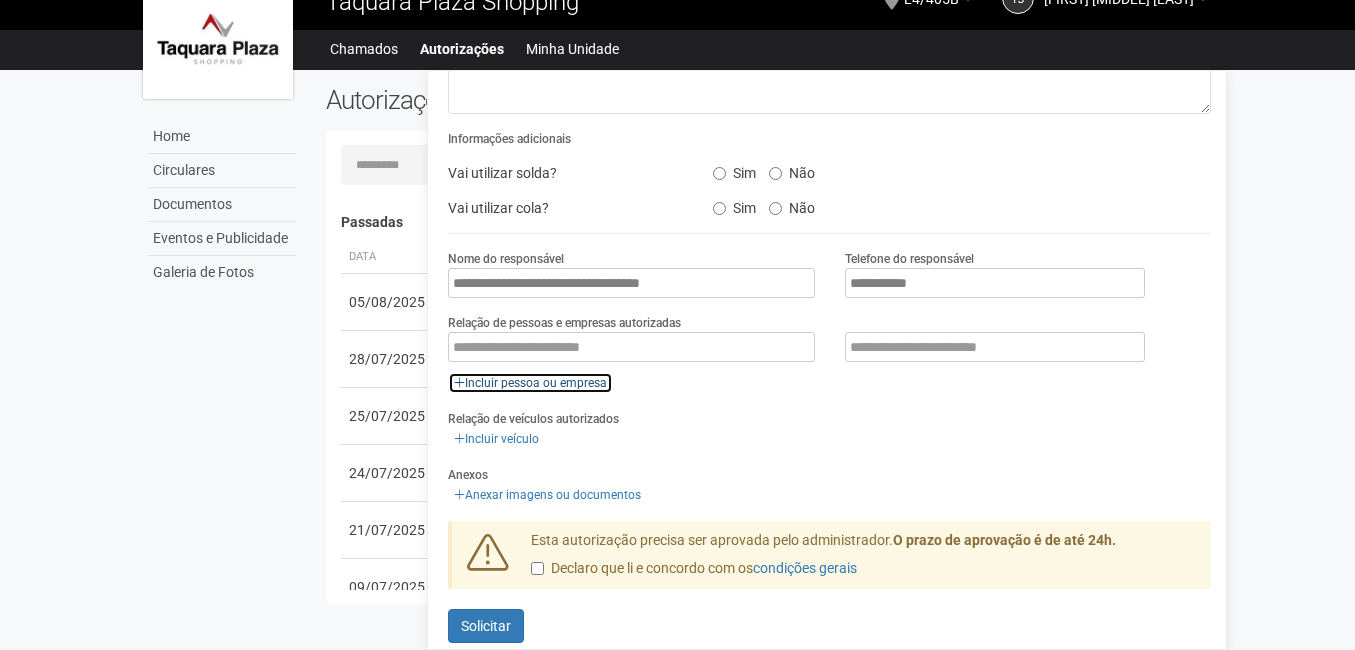 click on "Incluir pessoa ou empresa" at bounding box center (530, 383) 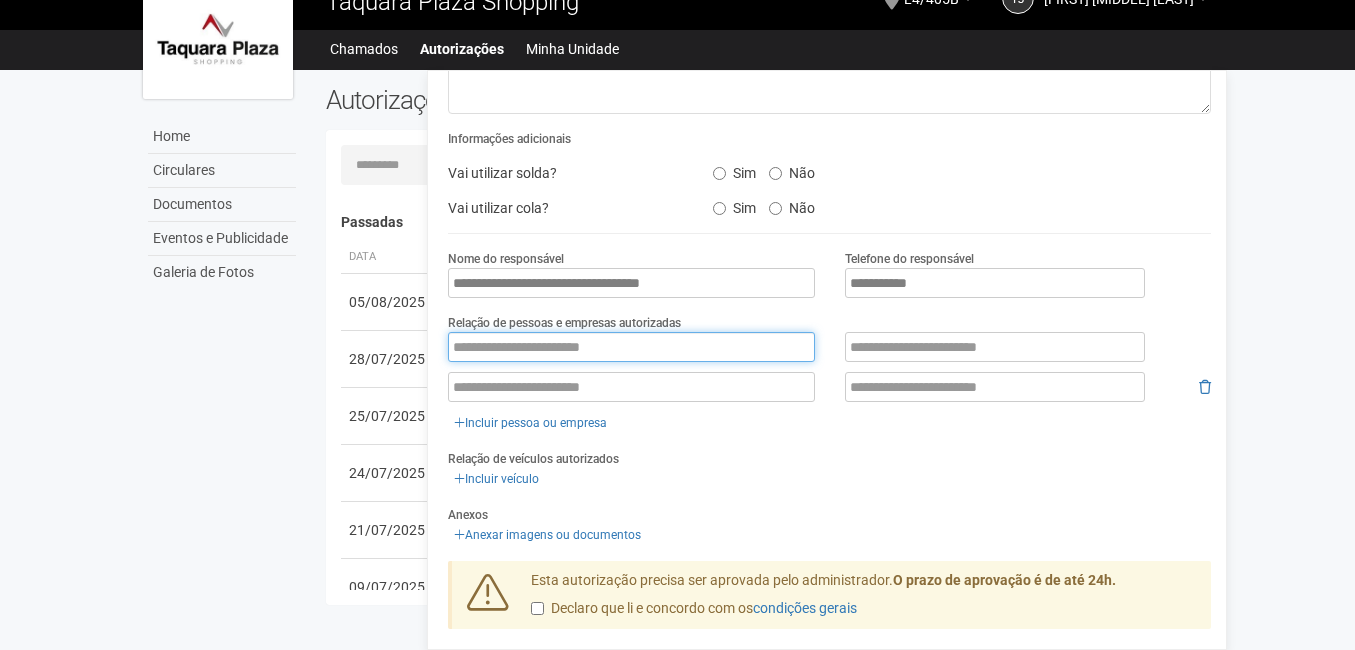 click at bounding box center [631, 347] 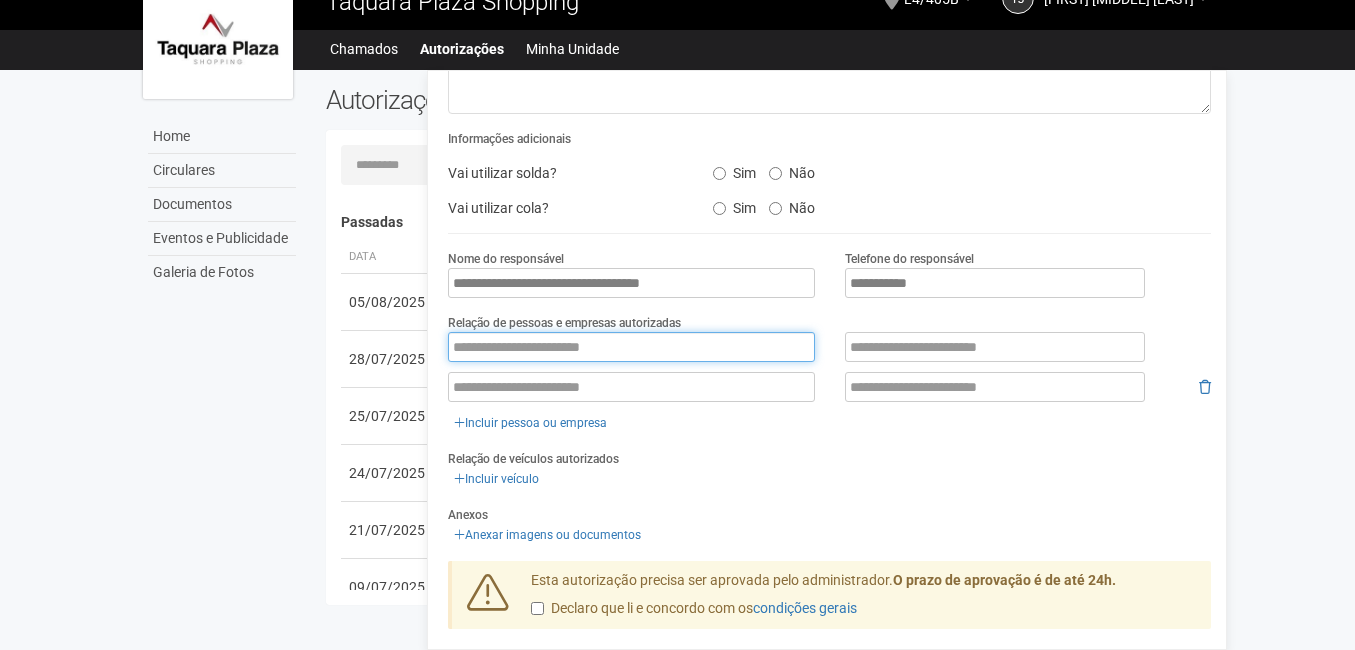type on "*" 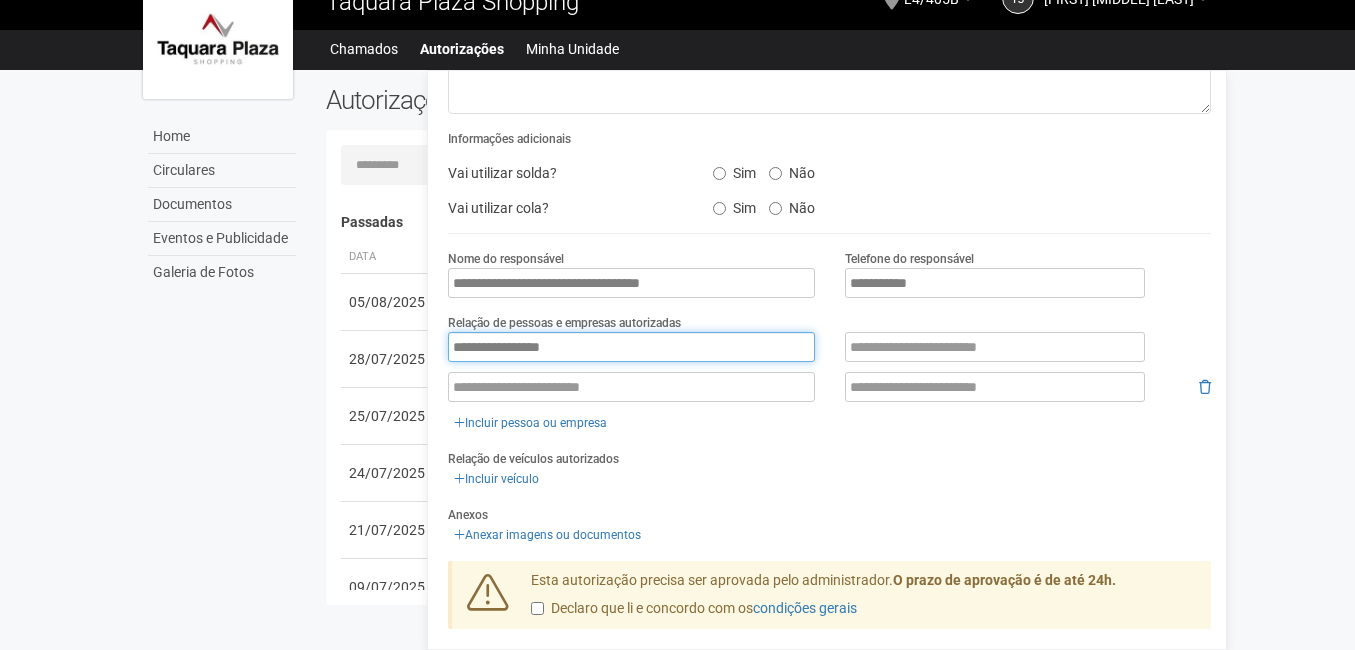 type on "**********" 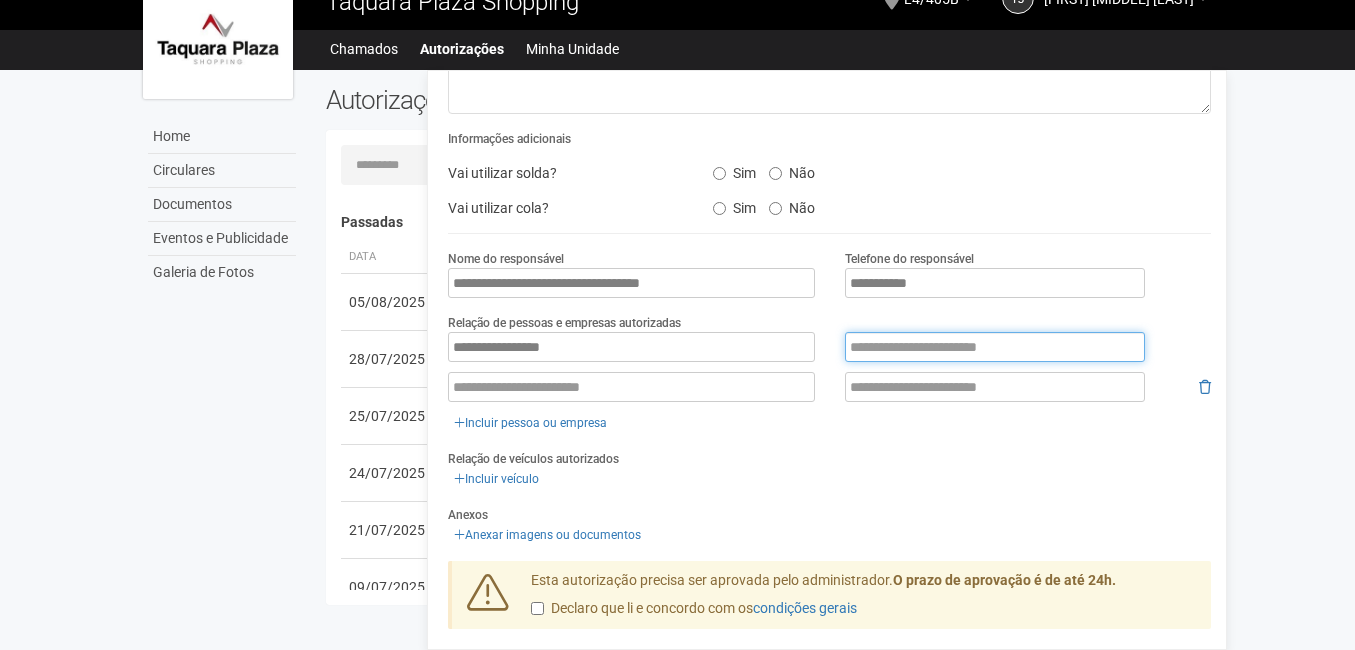 click at bounding box center [995, 347] 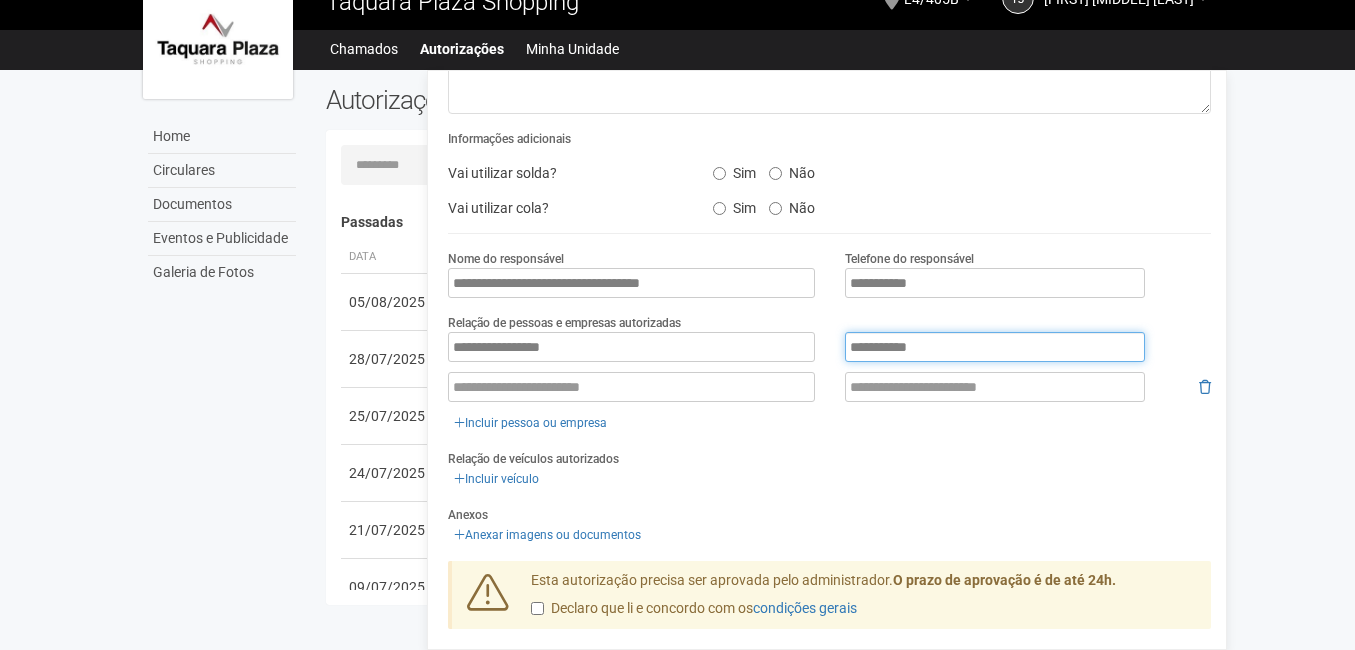 type on "**********" 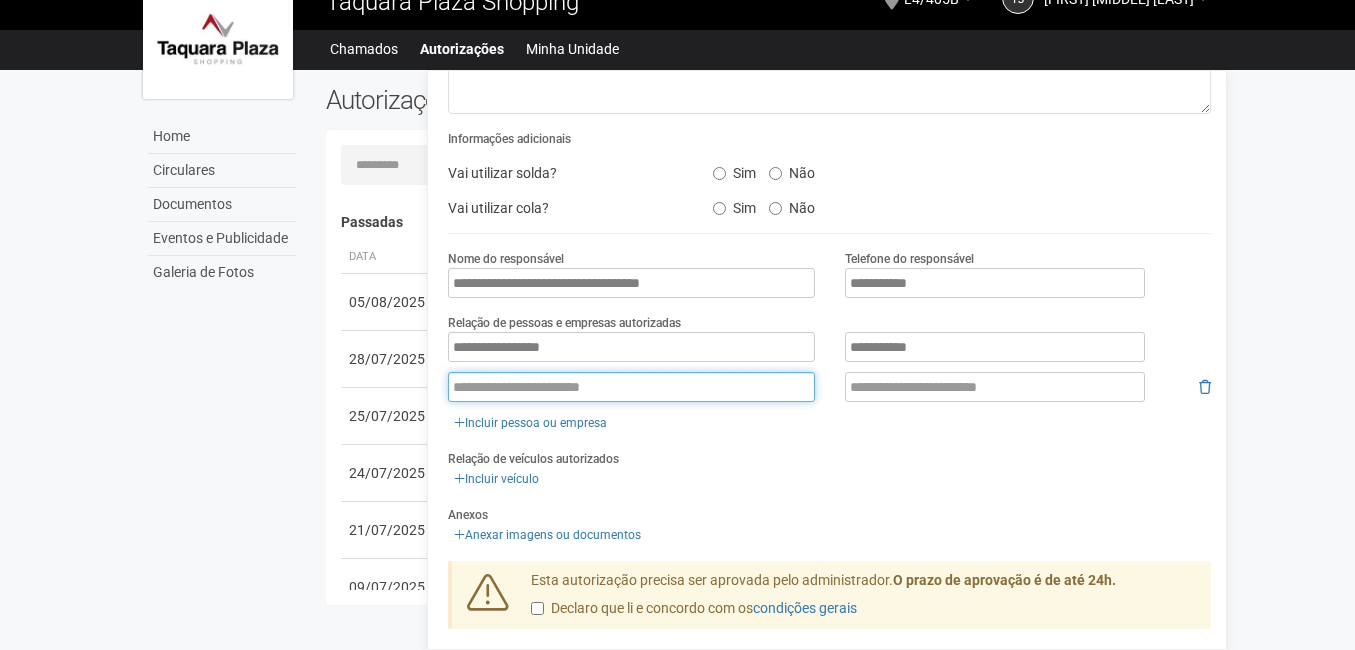 click at bounding box center [631, 387] 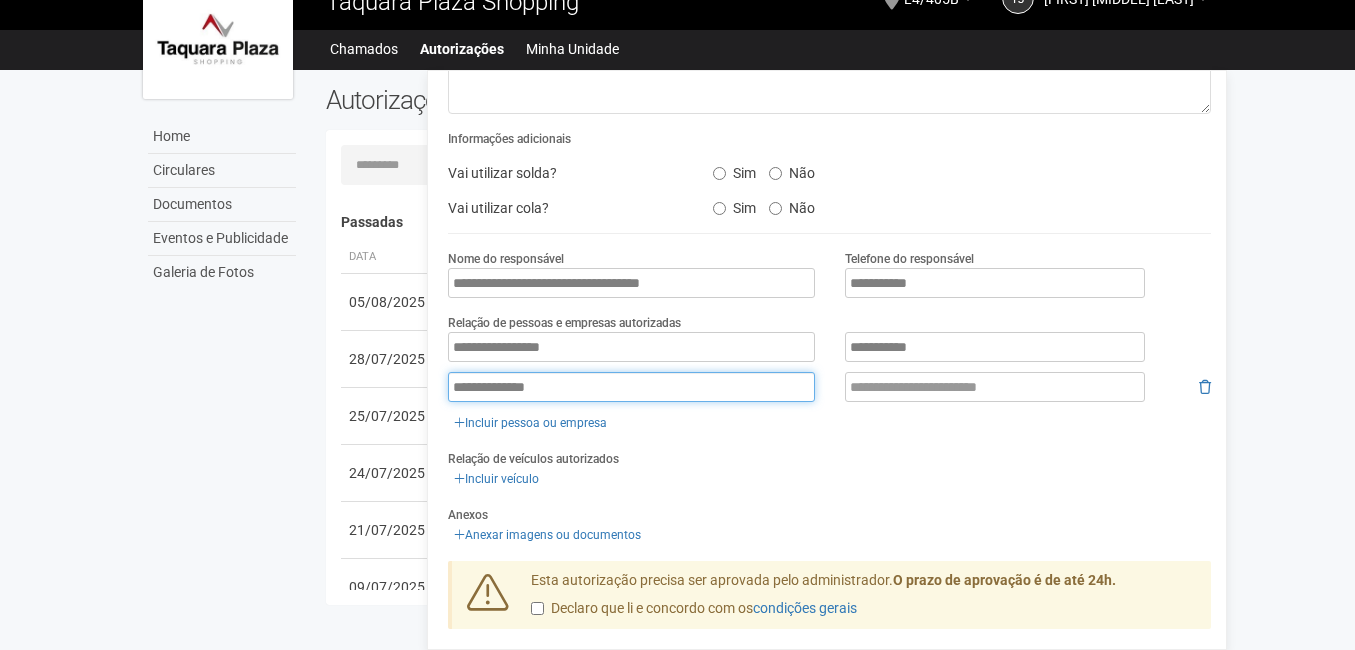 type on "**********" 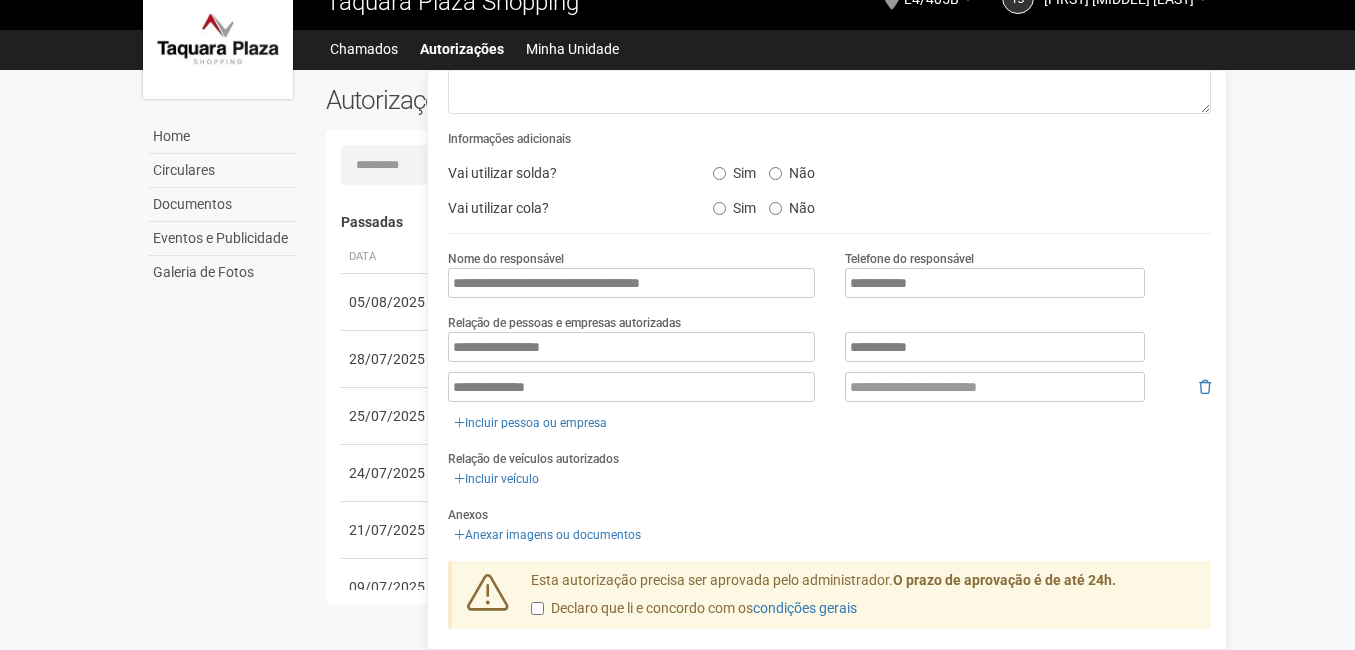click on "**********" at bounding box center (829, 383) 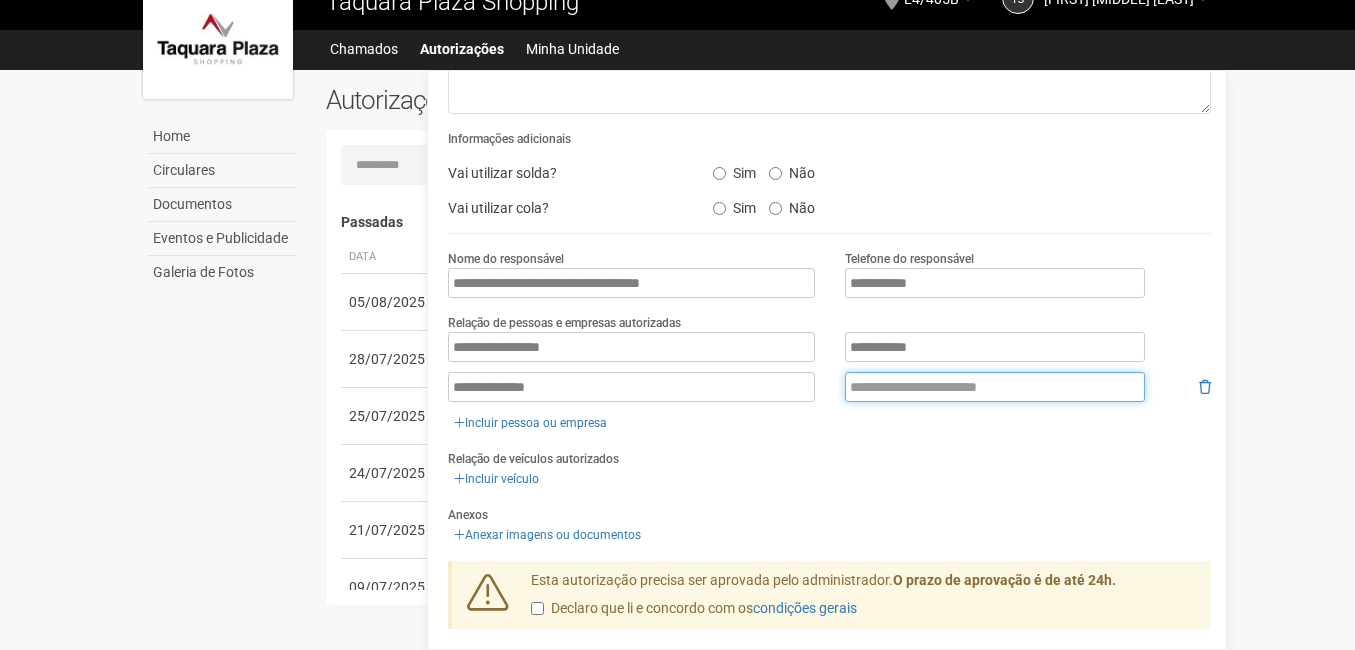 click at bounding box center (995, 387) 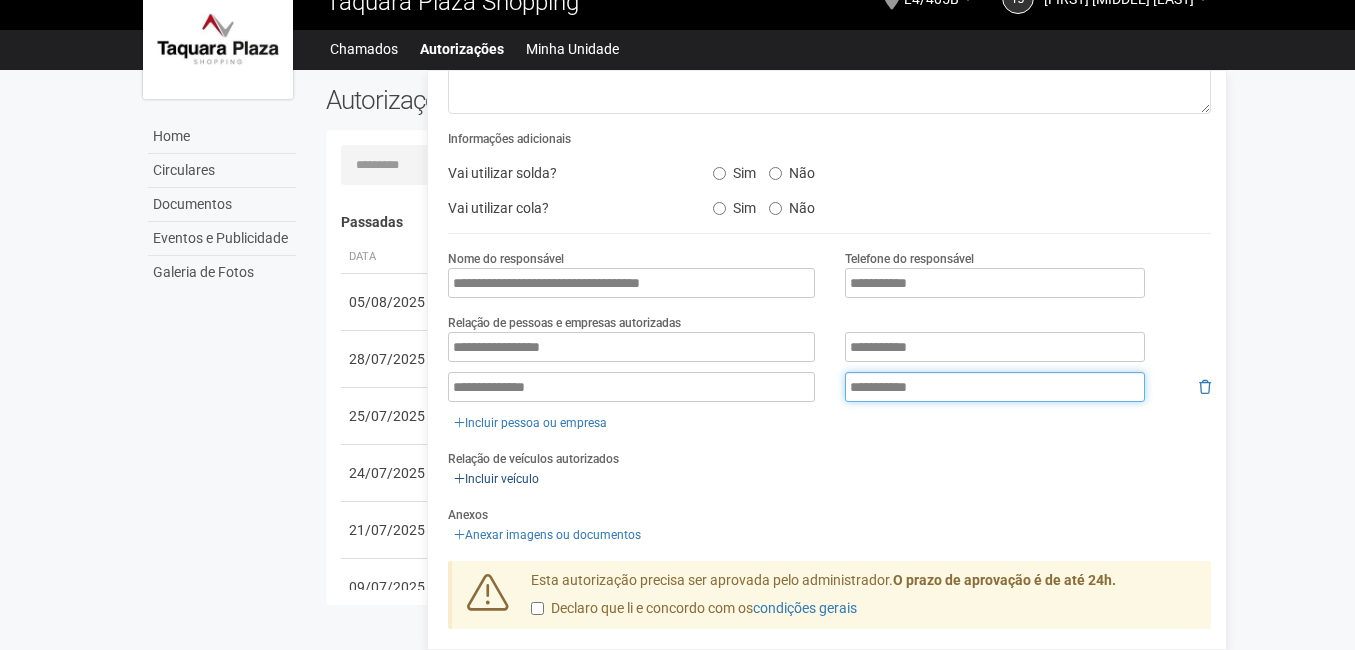 type on "**********" 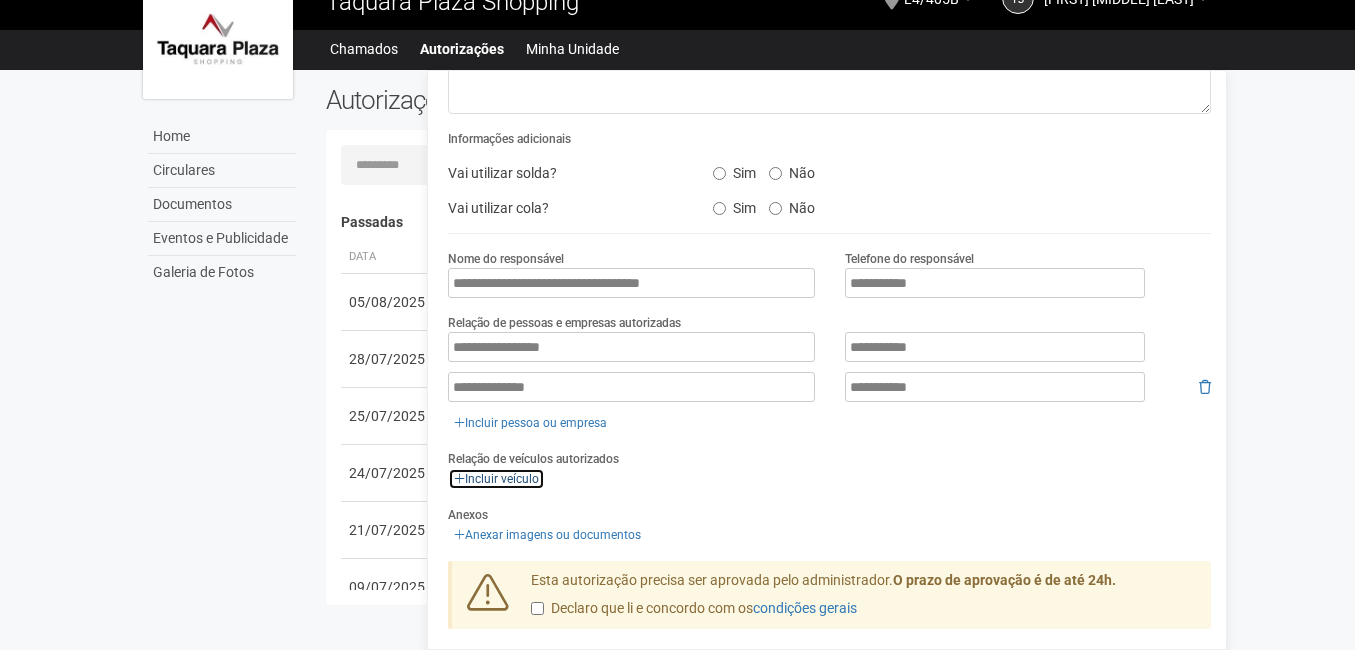 click on "Incluir veículo" at bounding box center (496, 479) 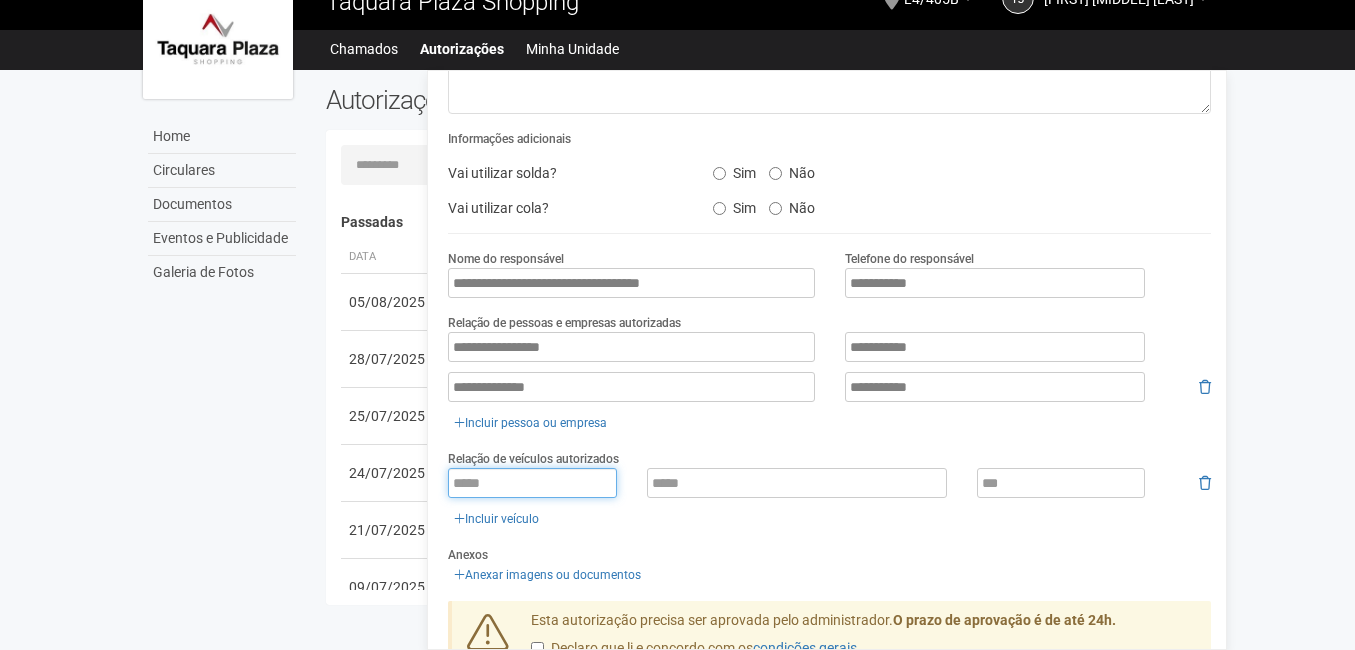 click at bounding box center (532, 483) 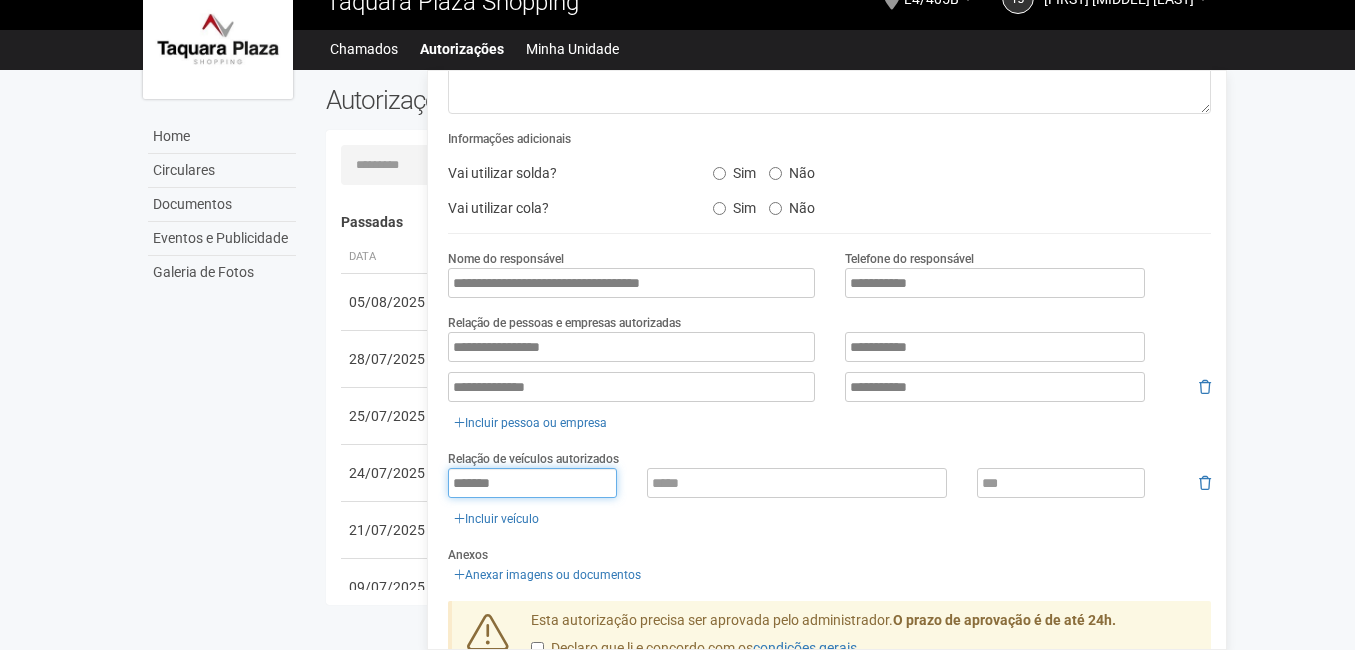 type on "*******" 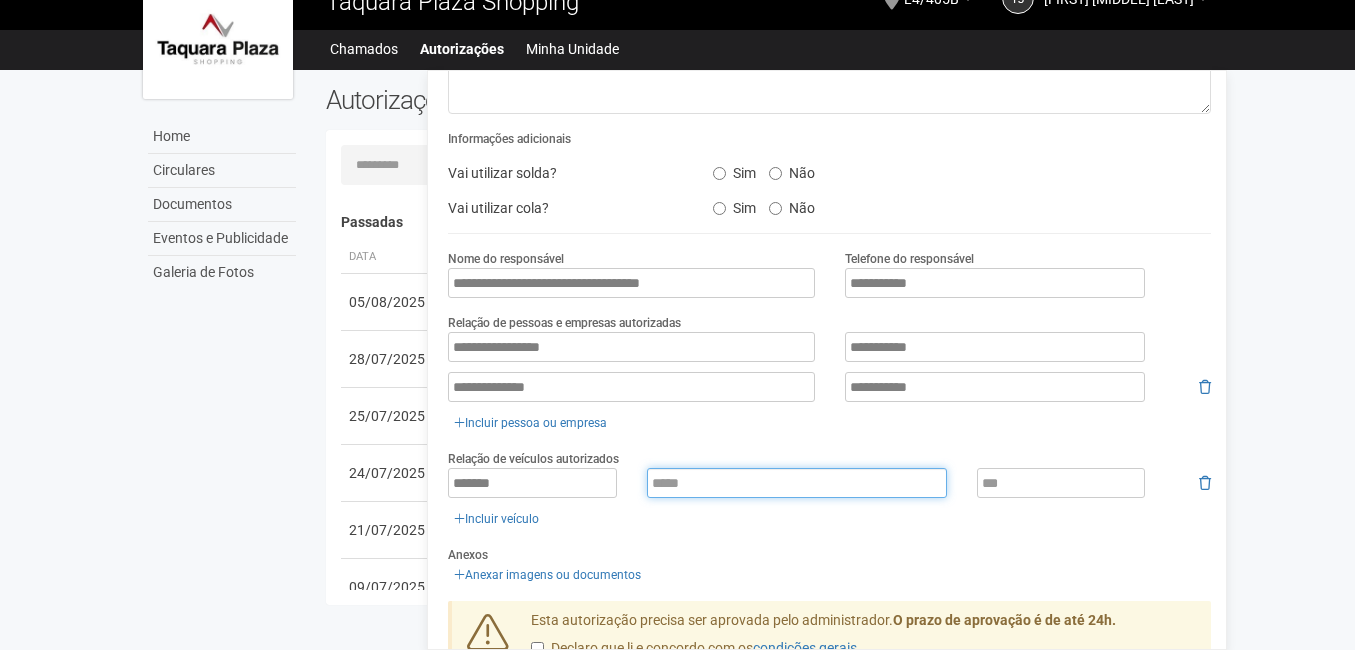 click at bounding box center [797, 483] 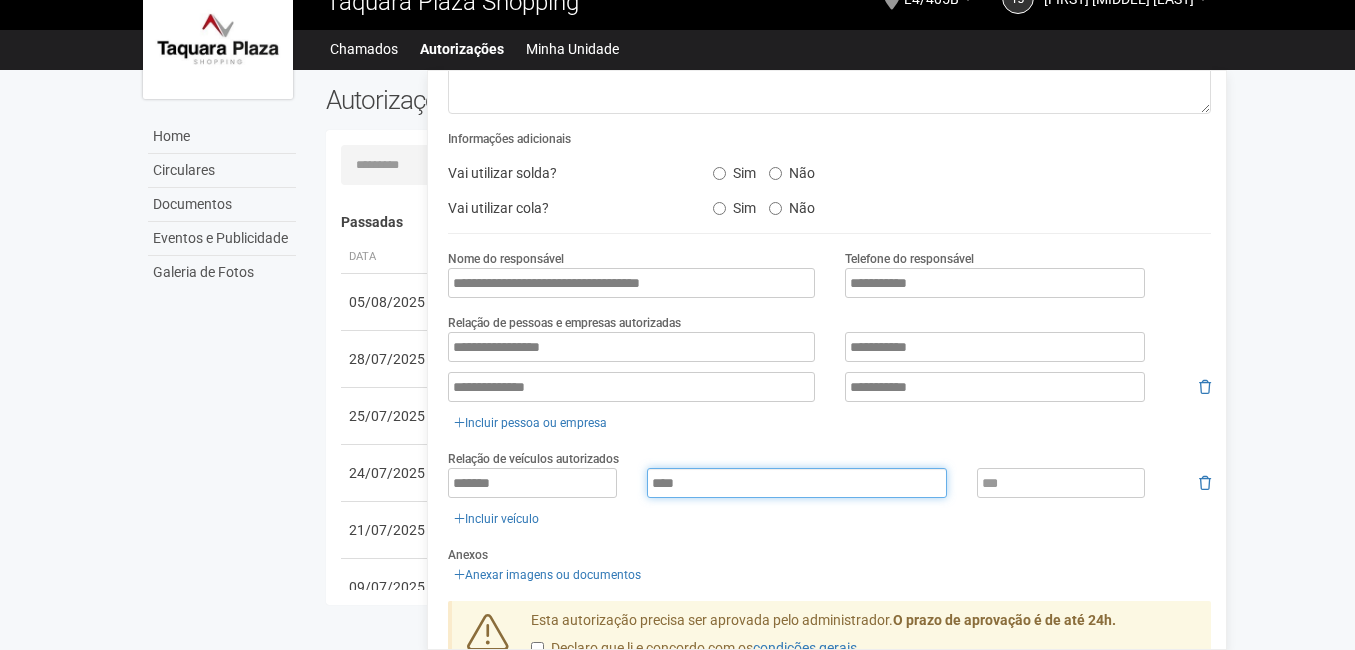 type on "****" 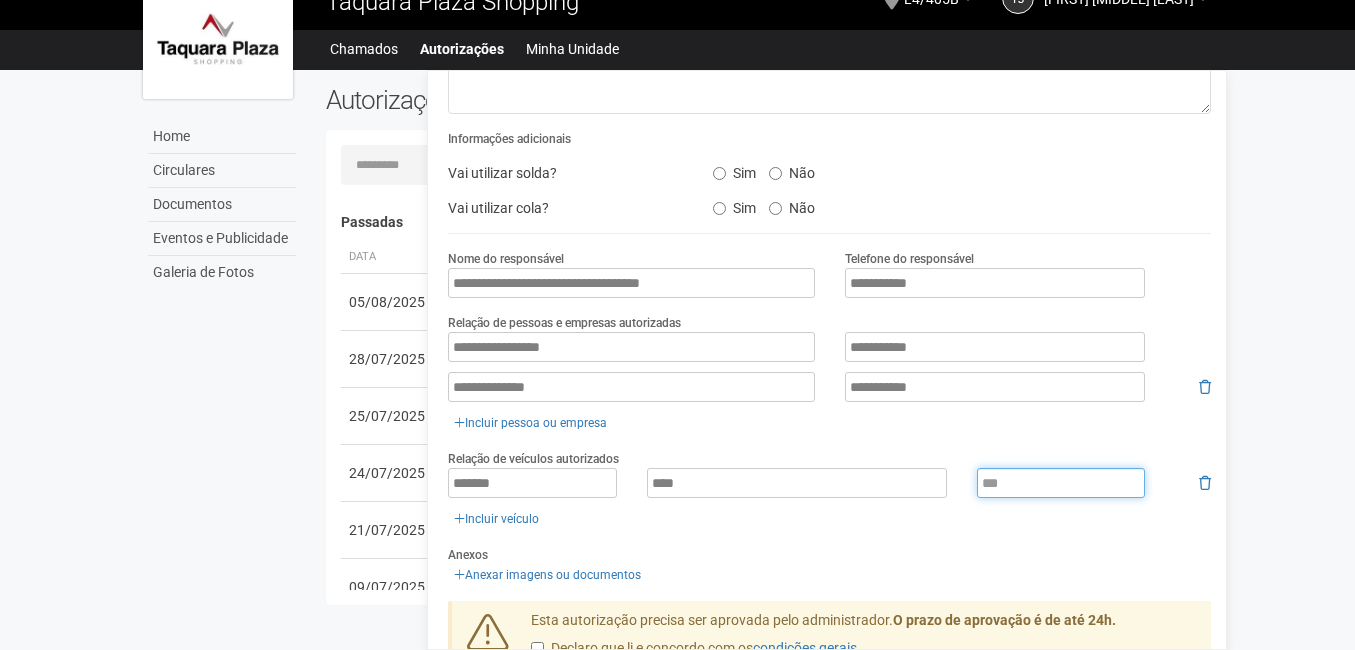 click at bounding box center (1061, 483) 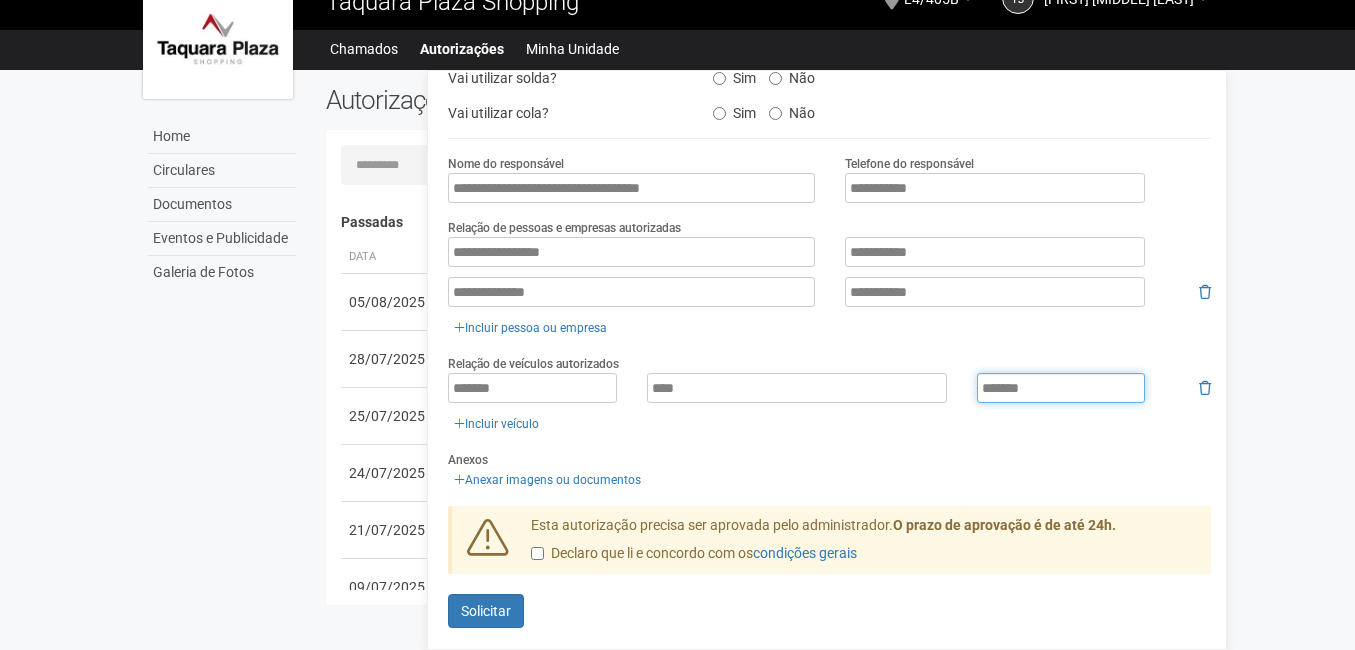 scroll, scrollTop: 332, scrollLeft: 0, axis: vertical 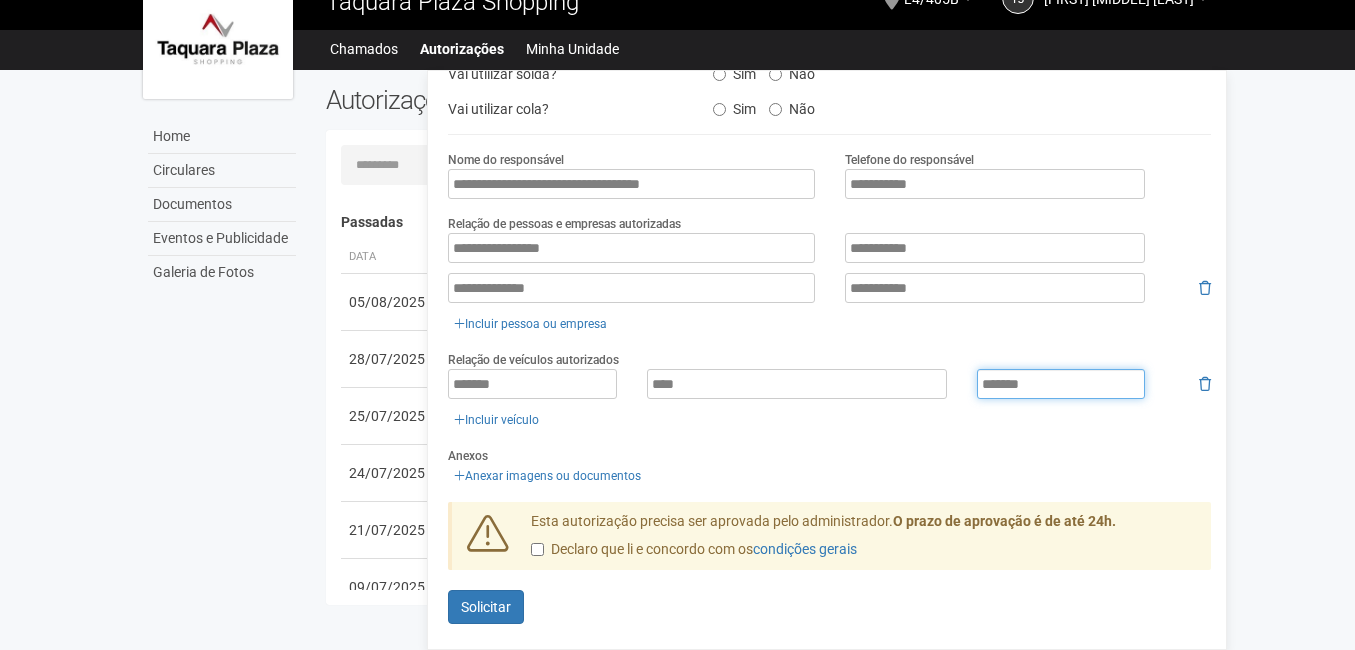 type on "******" 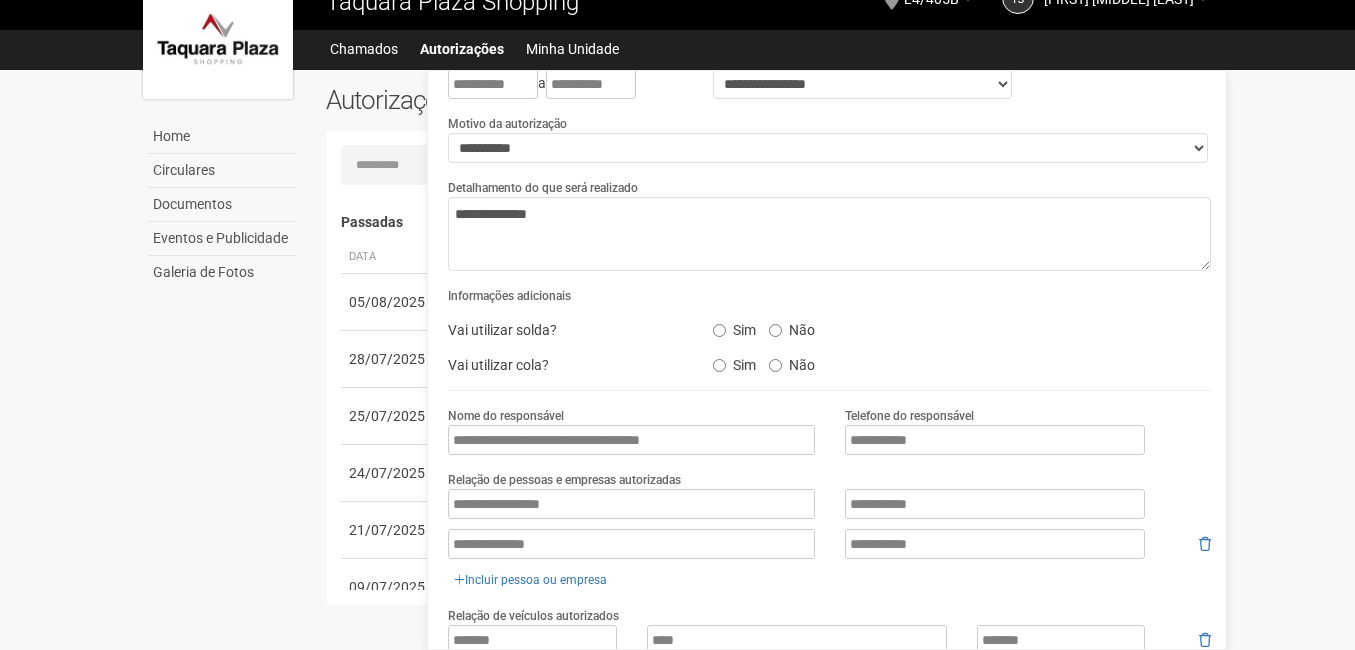 scroll, scrollTop: 0, scrollLeft: 0, axis: both 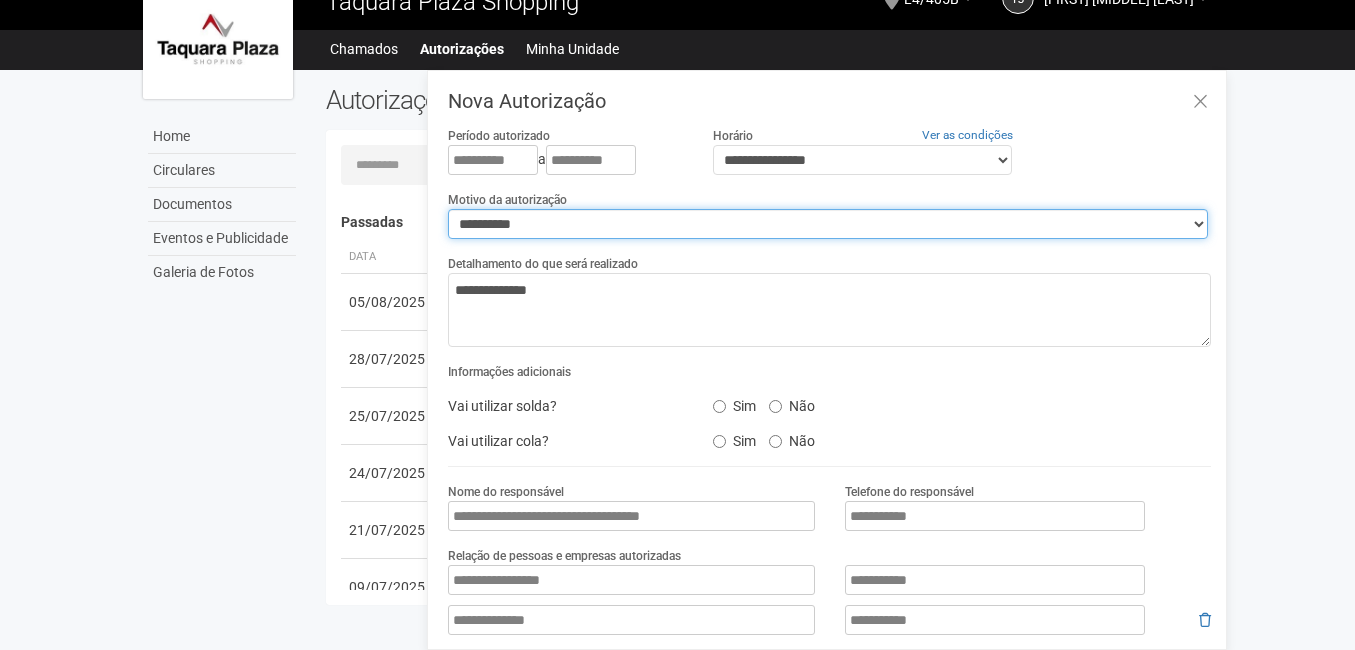 click on "**********" at bounding box center (828, 224) 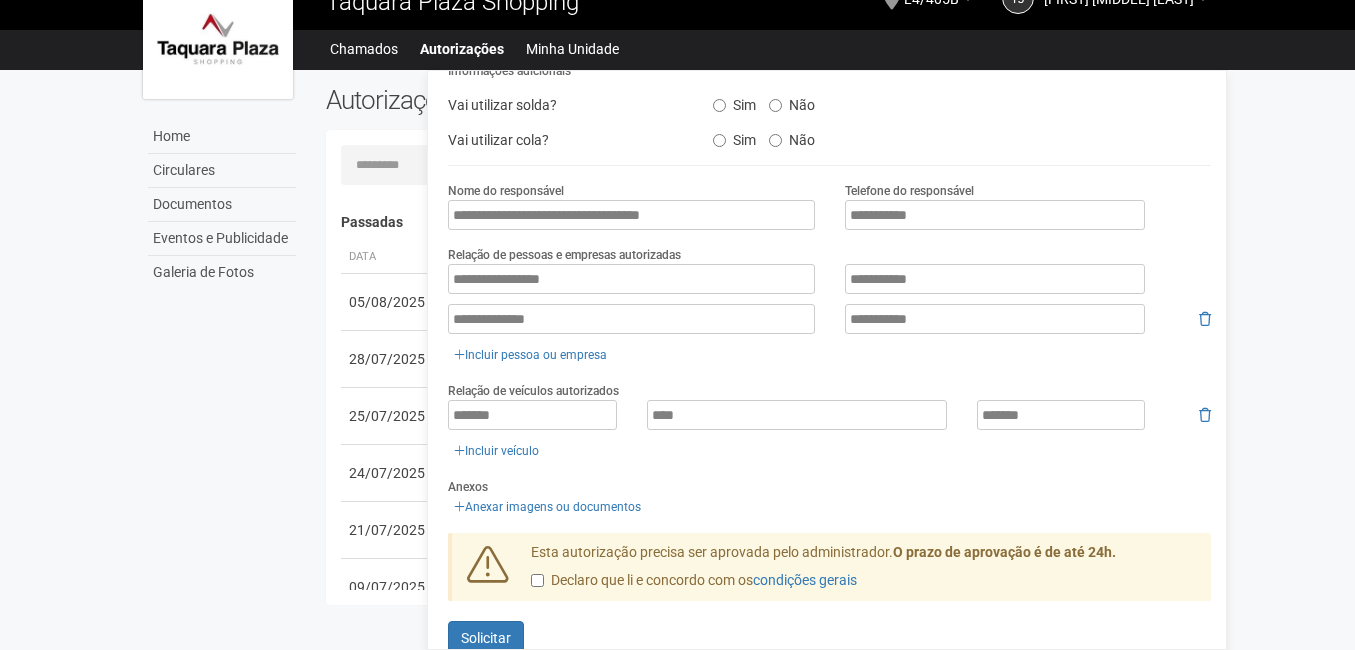 scroll, scrollTop: 332, scrollLeft: 0, axis: vertical 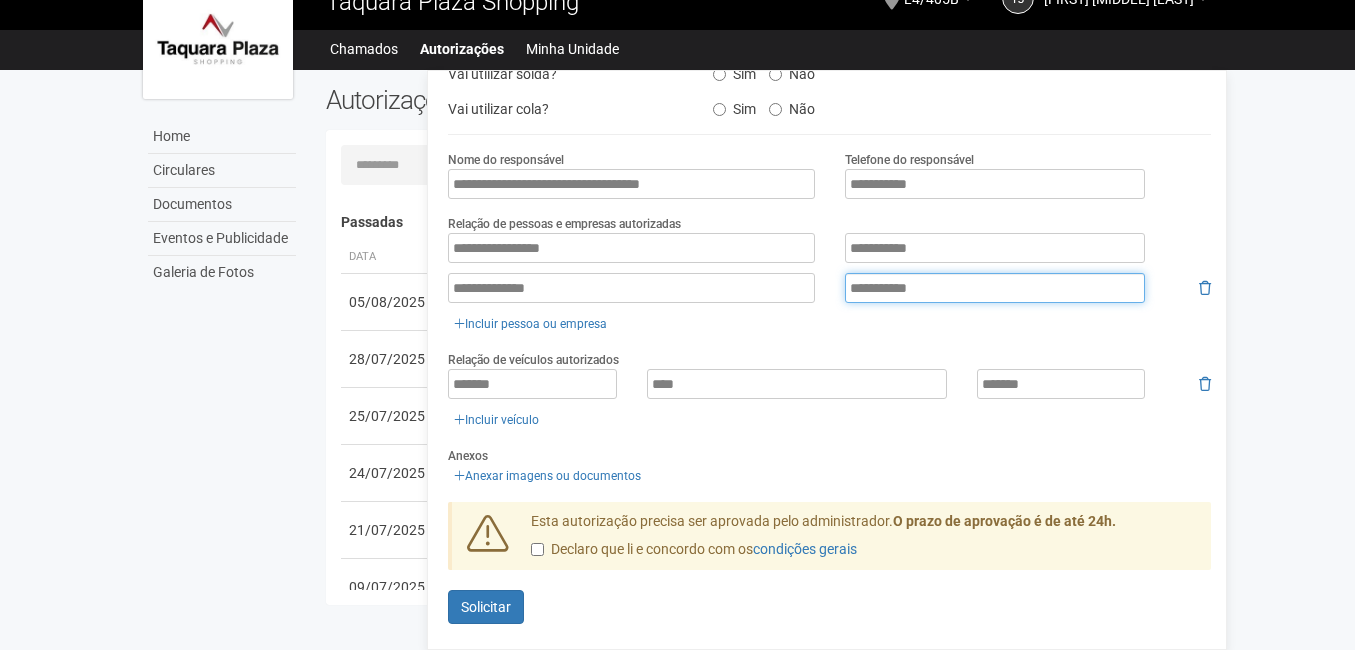 click on "**********" at bounding box center [995, 288] 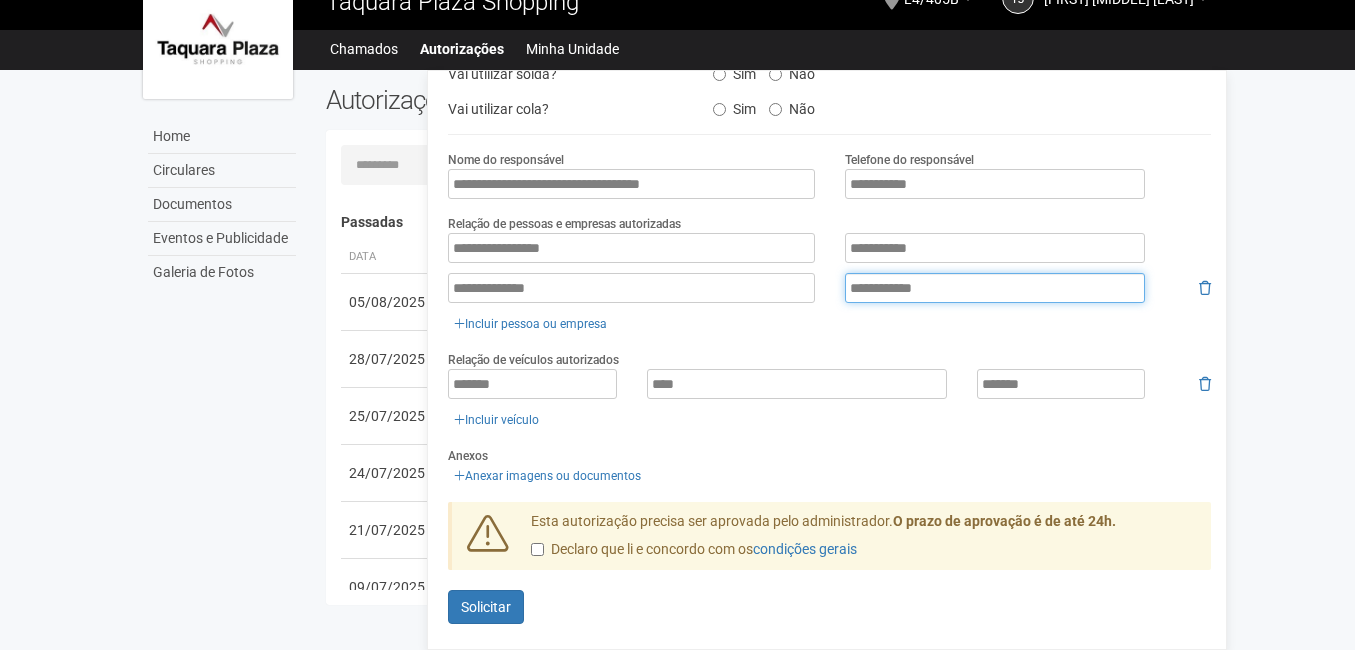 click on "**********" at bounding box center (995, 288) 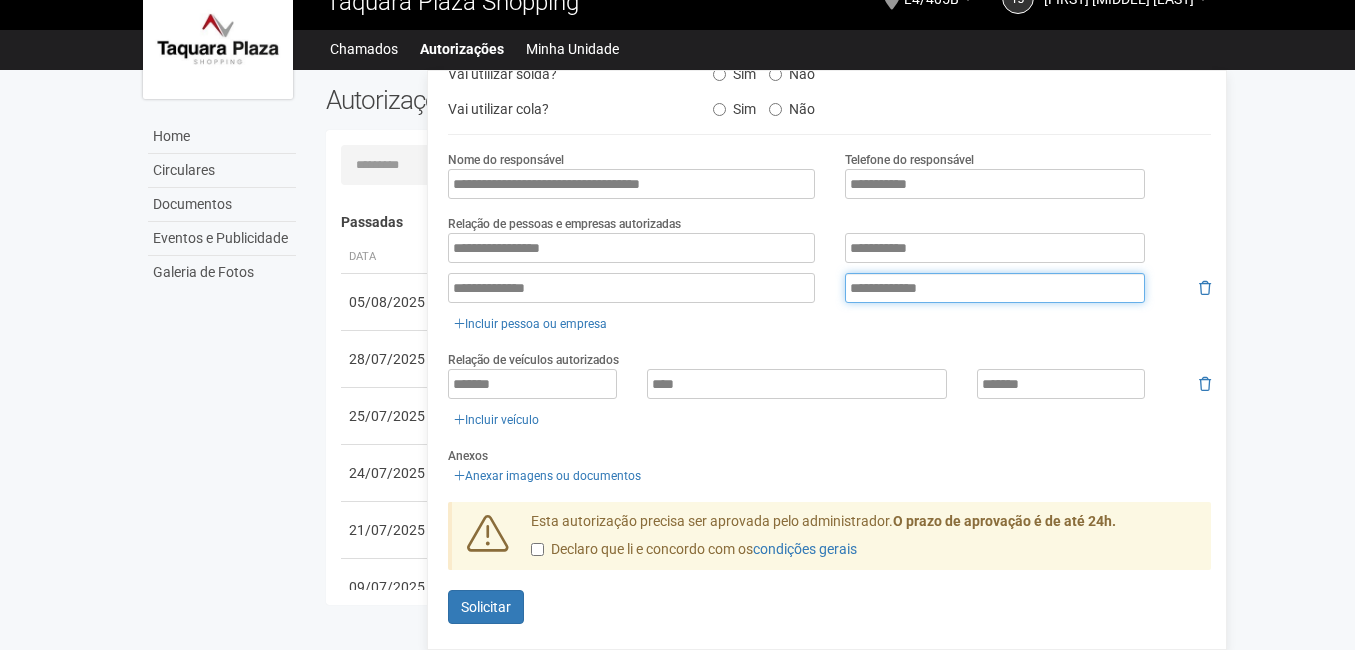 click on "**********" at bounding box center (995, 288) 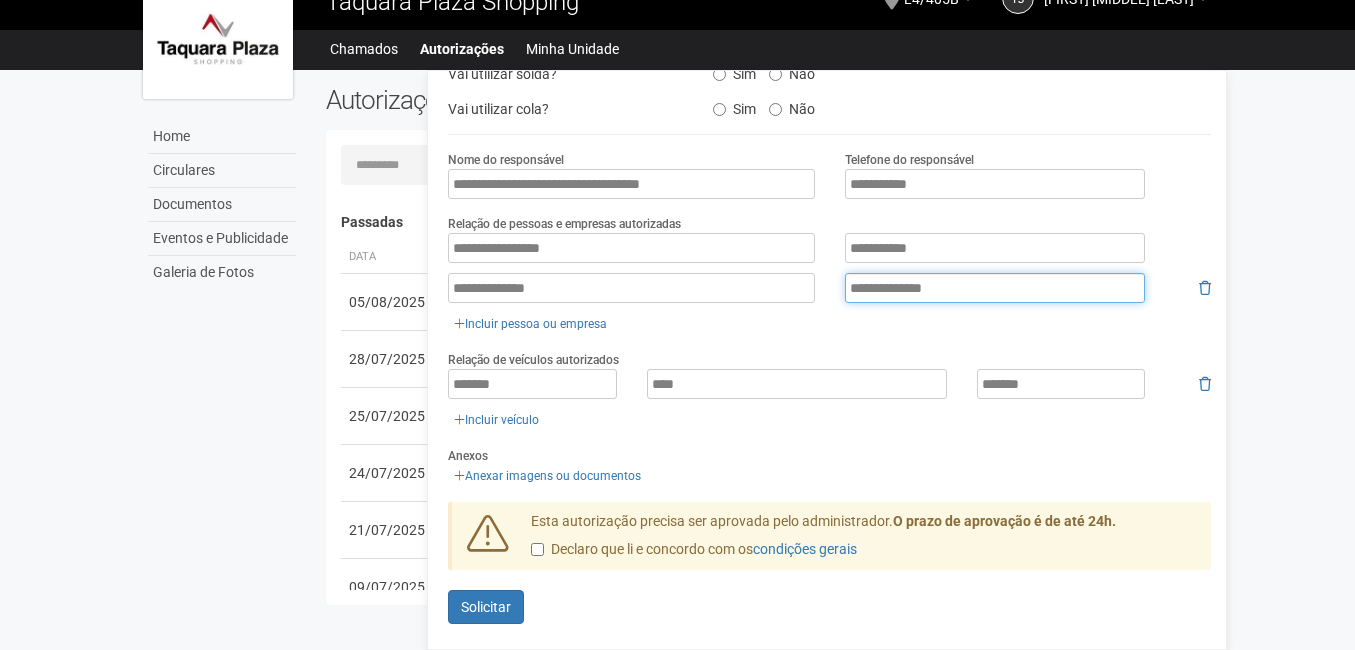 type on "**********" 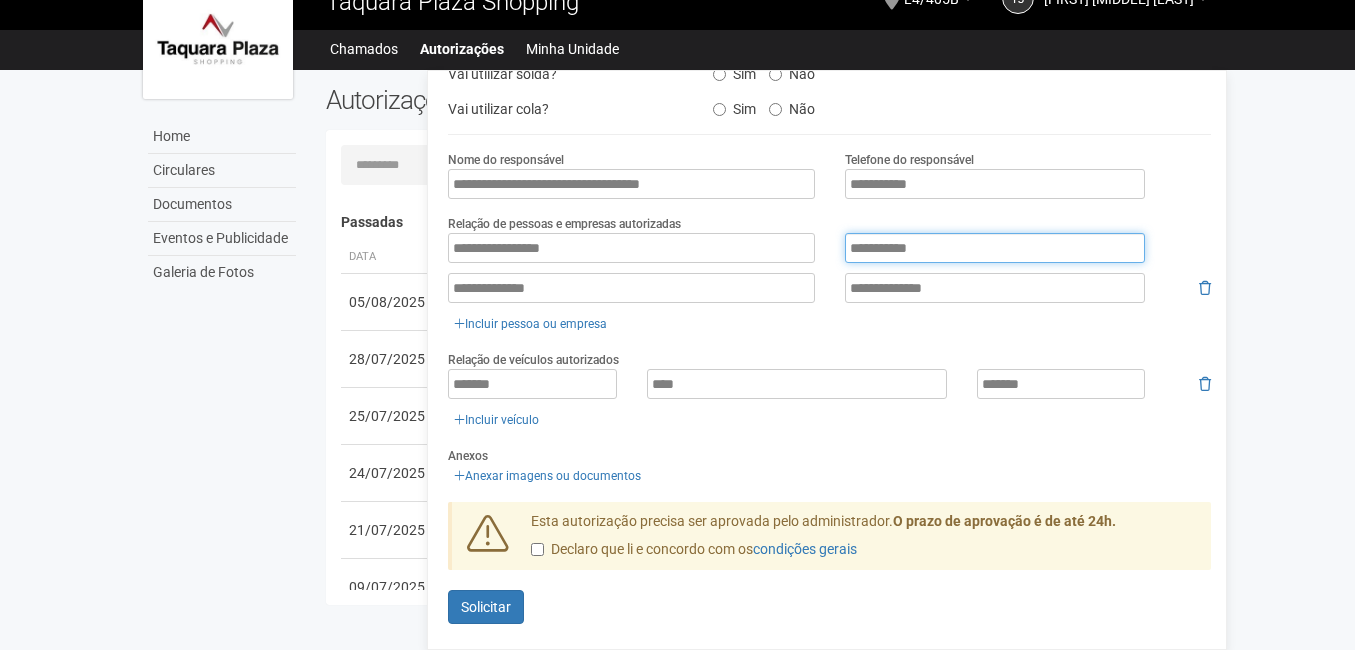 click on "**********" at bounding box center (995, 248) 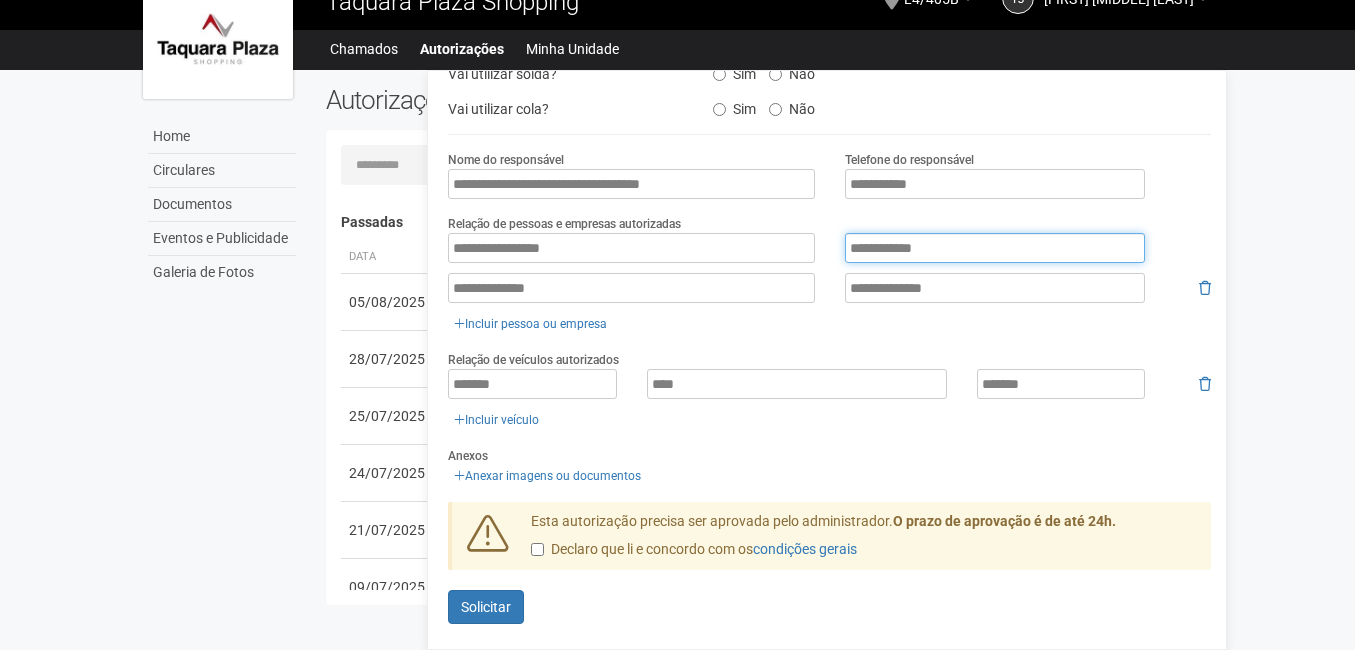 click on "**********" at bounding box center (995, 248) 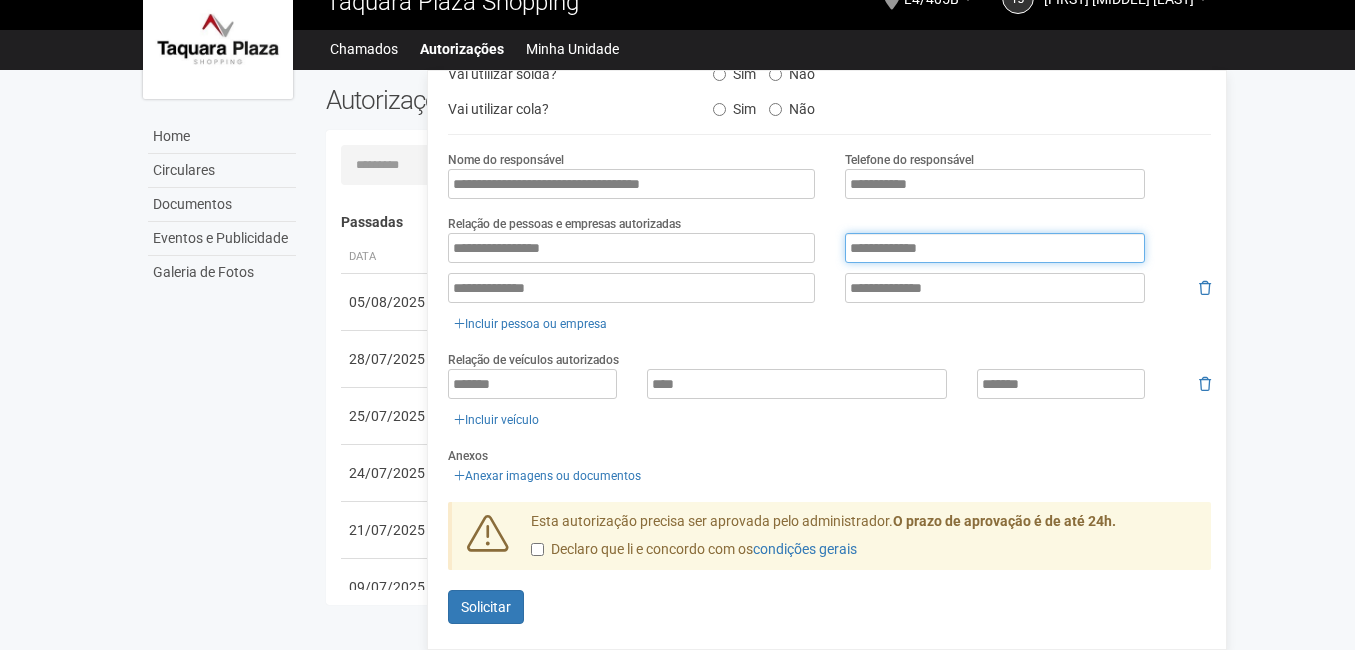 click on "**********" at bounding box center (995, 248) 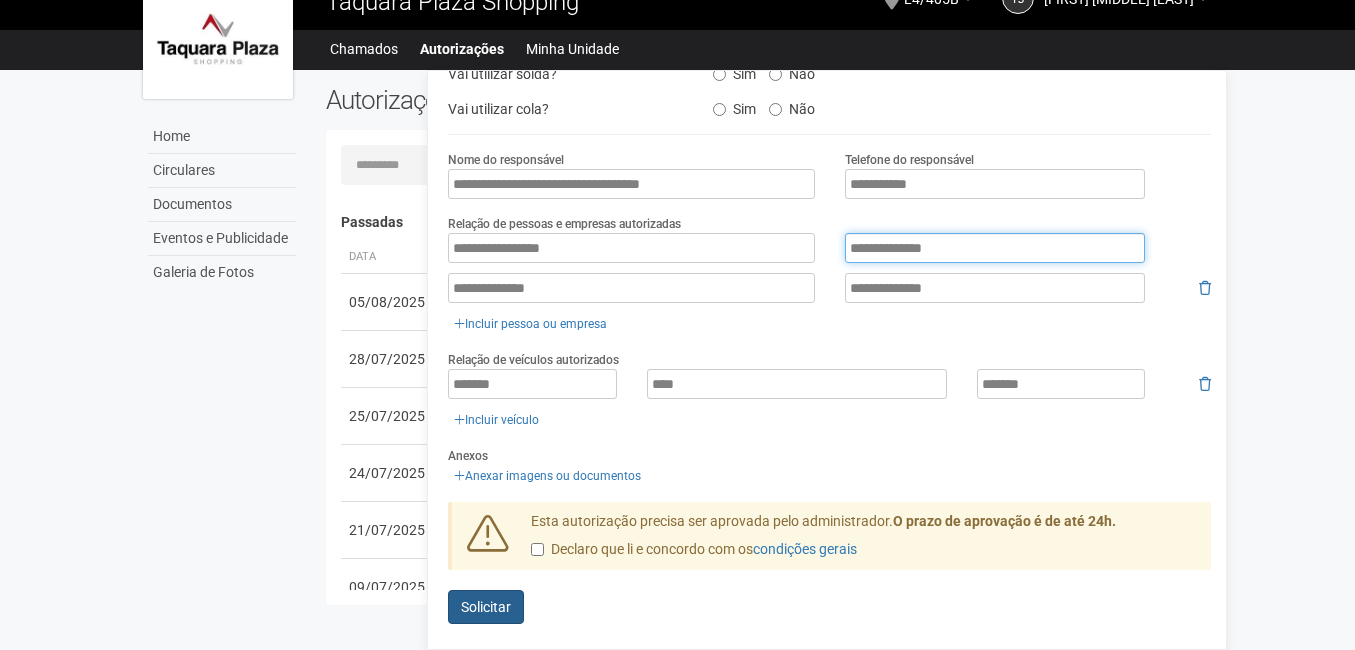 type on "**********" 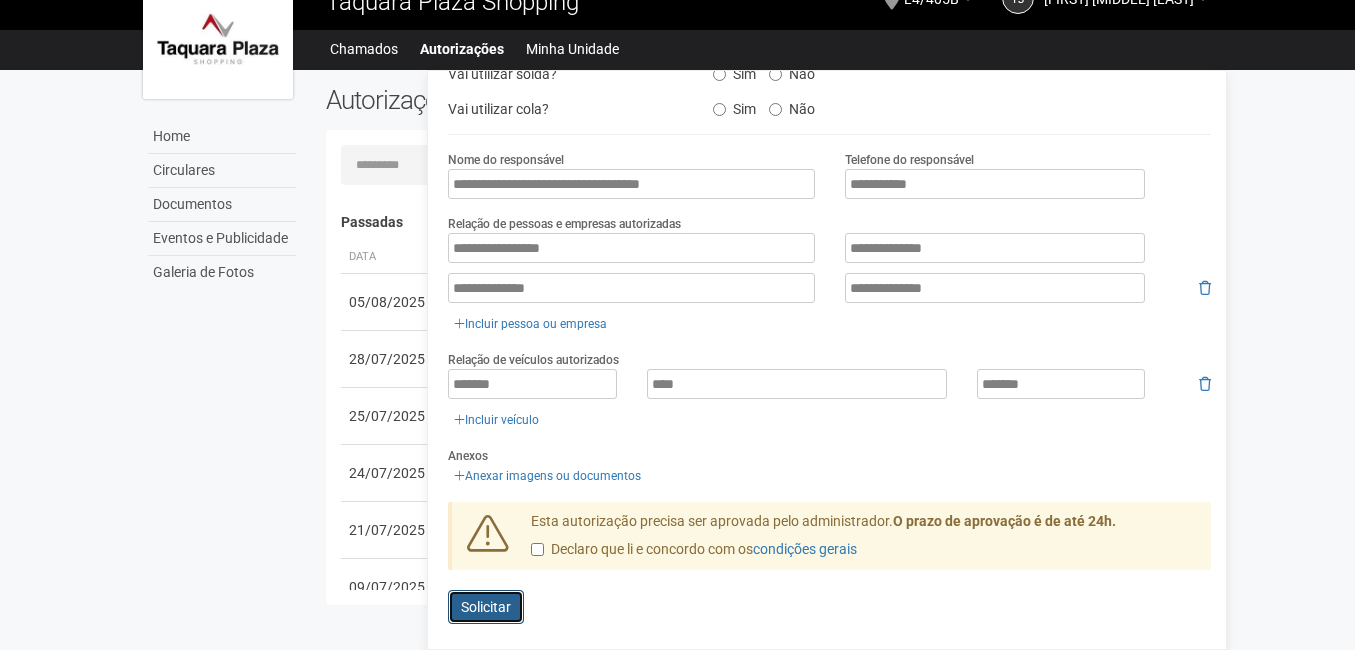 click on "Solicitar" at bounding box center [486, 607] 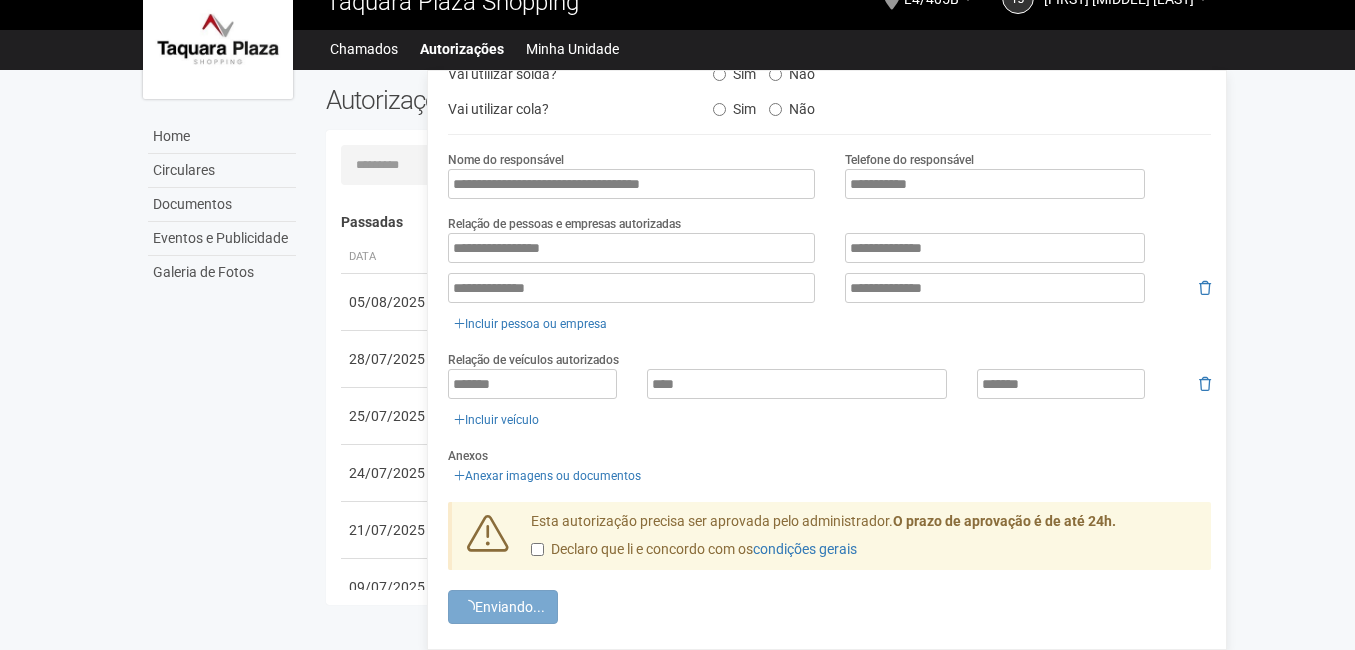 scroll, scrollTop: 0, scrollLeft: 0, axis: both 